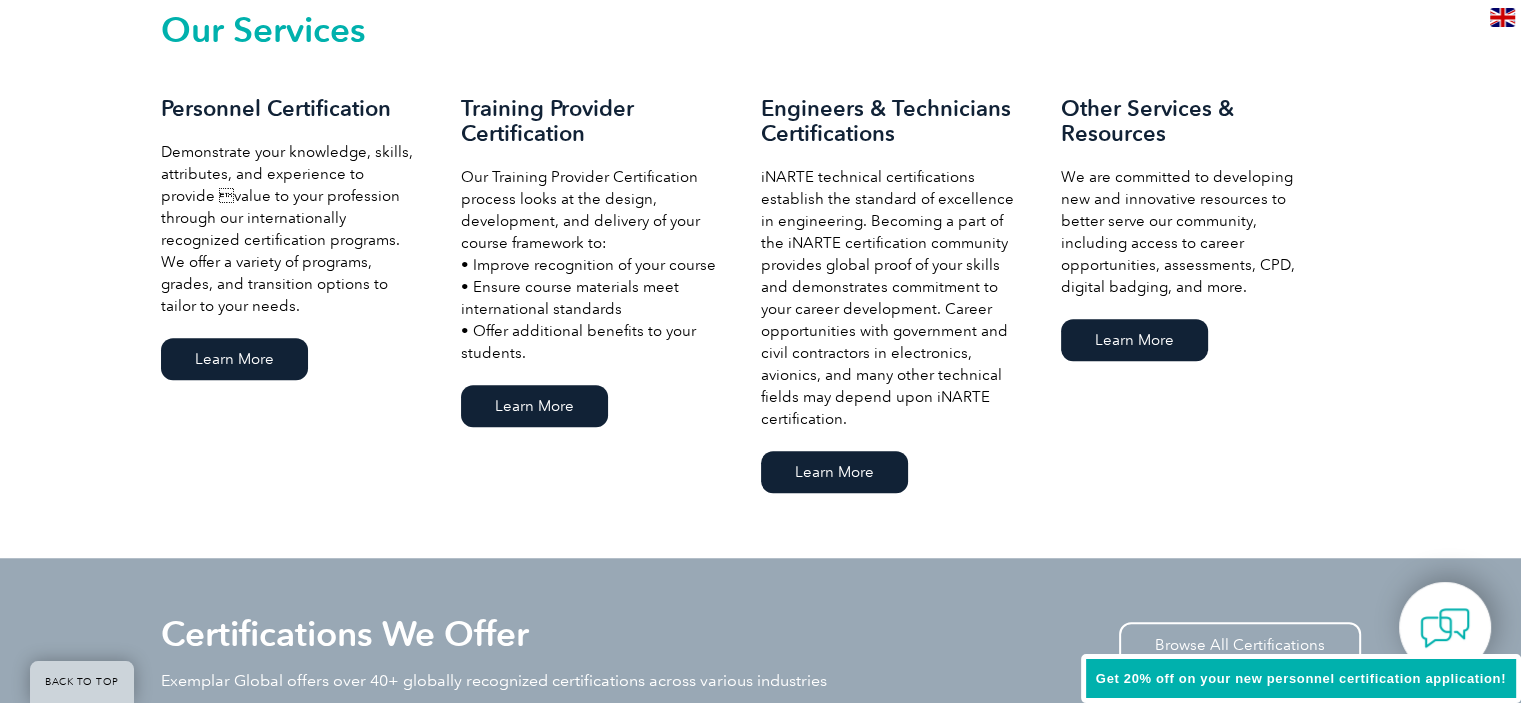 scroll, scrollTop: 1439, scrollLeft: 0, axis: vertical 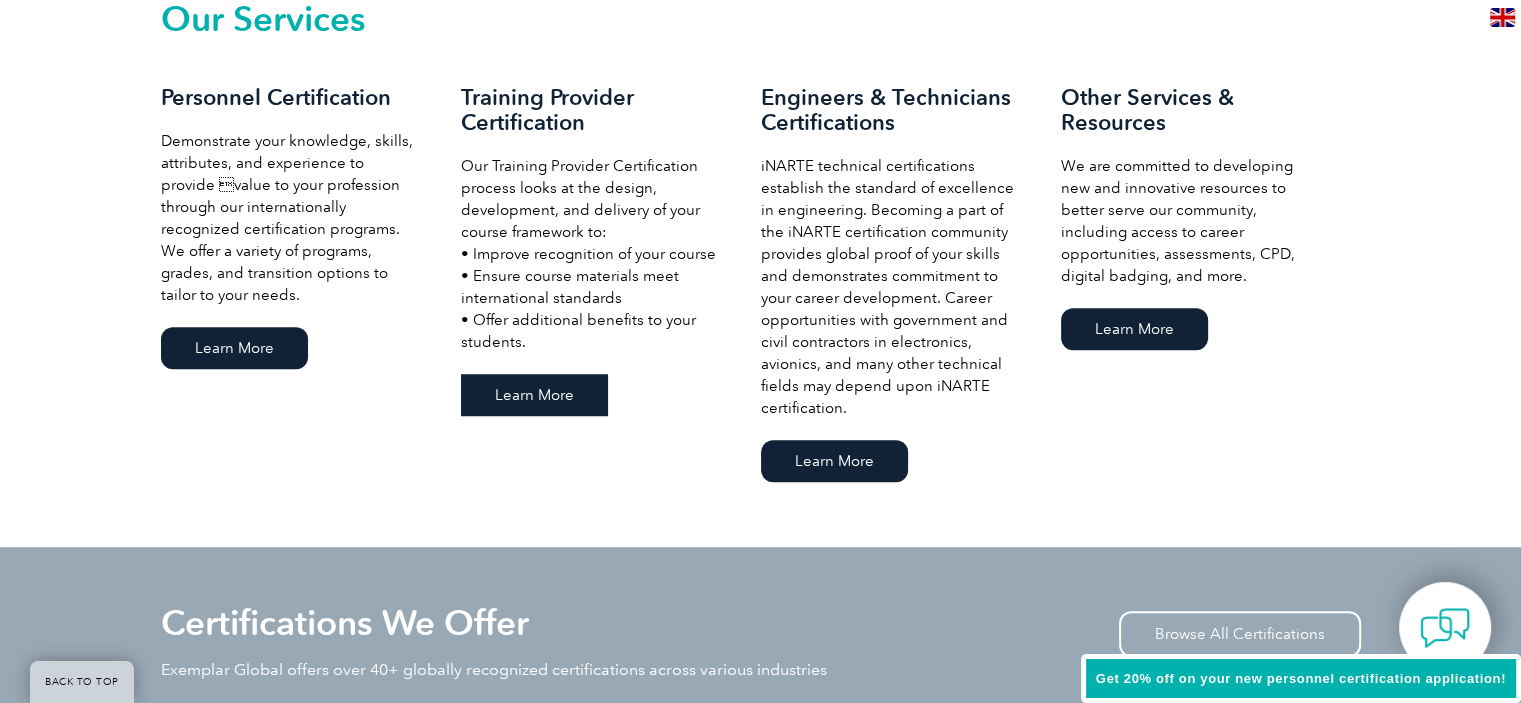 click on "Learn More" at bounding box center [534, 395] 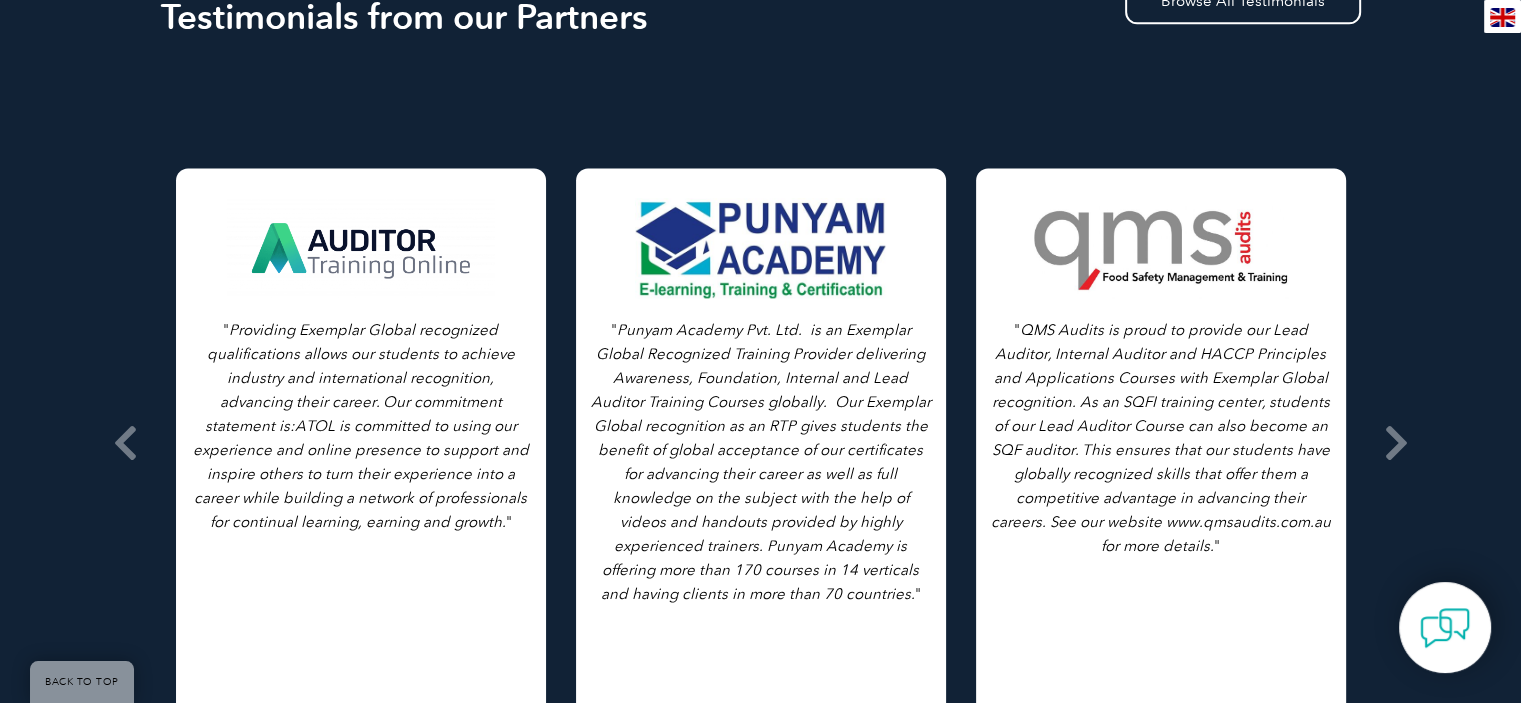 scroll, scrollTop: 2756, scrollLeft: 0, axis: vertical 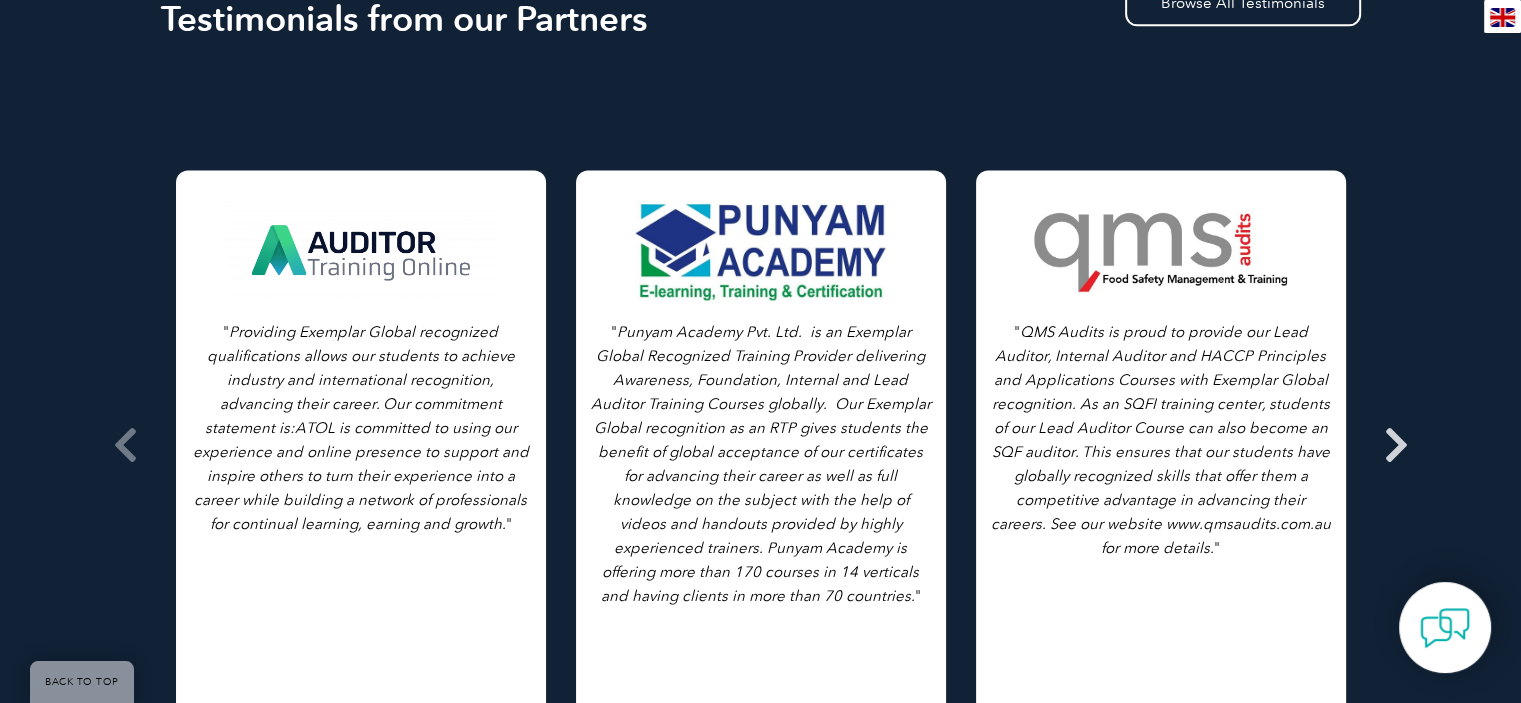 click at bounding box center (1396, 445) 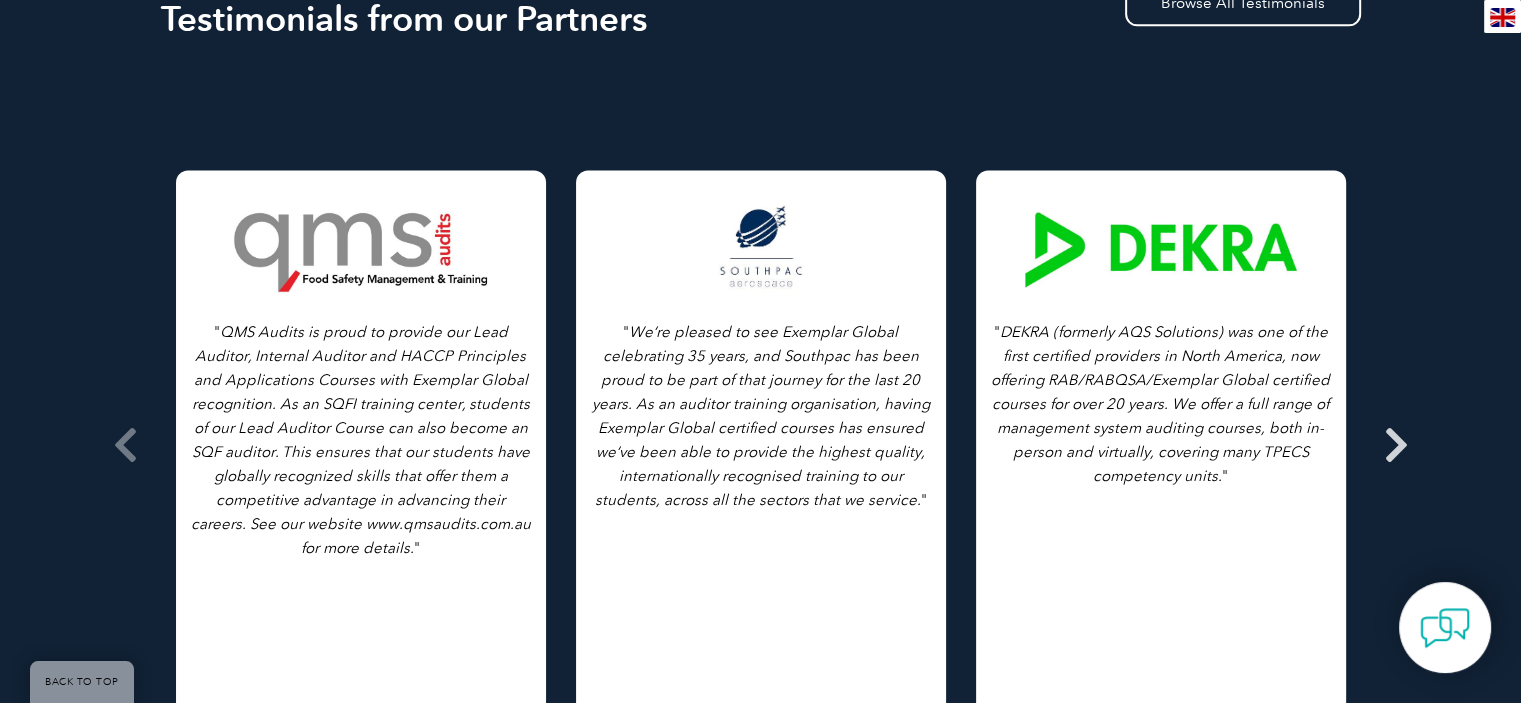 click at bounding box center (1396, 445) 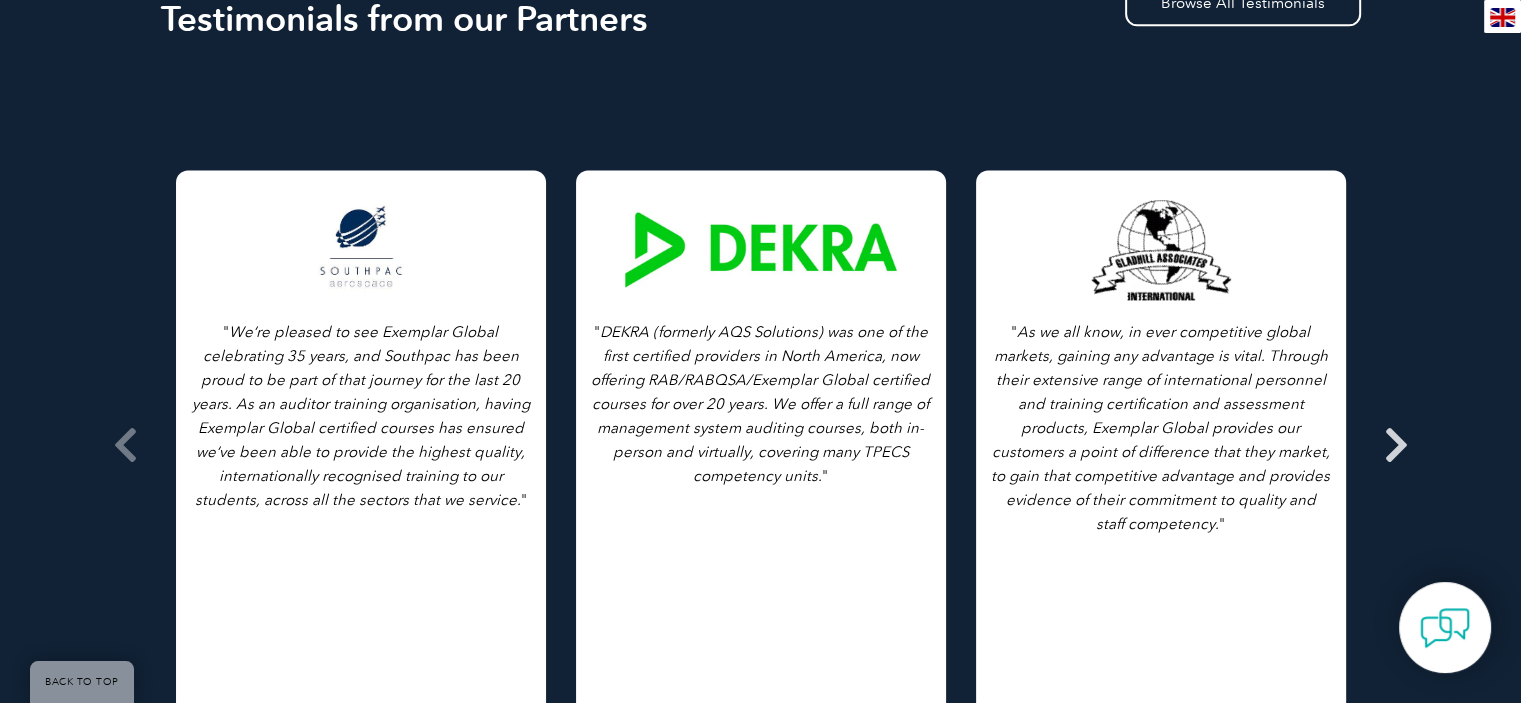 click at bounding box center [1396, 445] 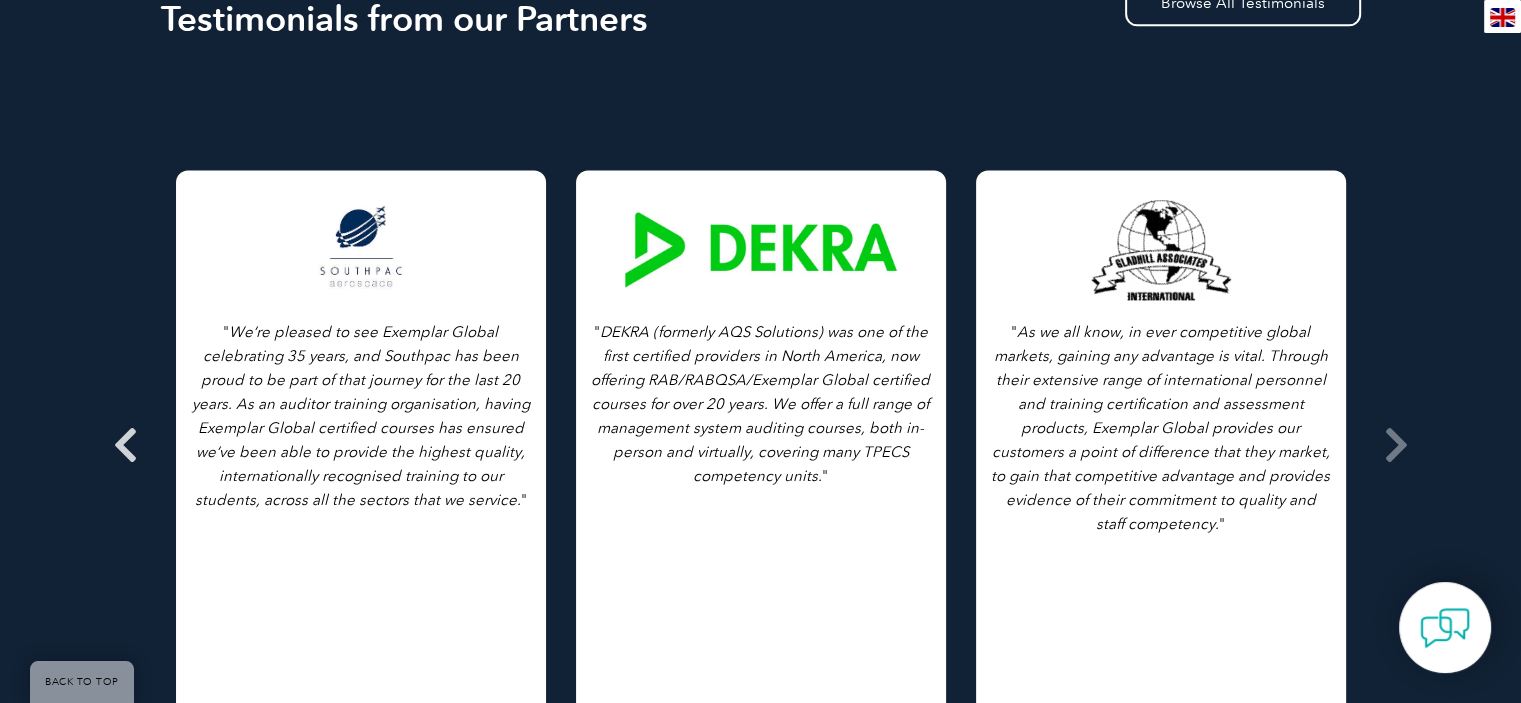 click at bounding box center [125, 445] 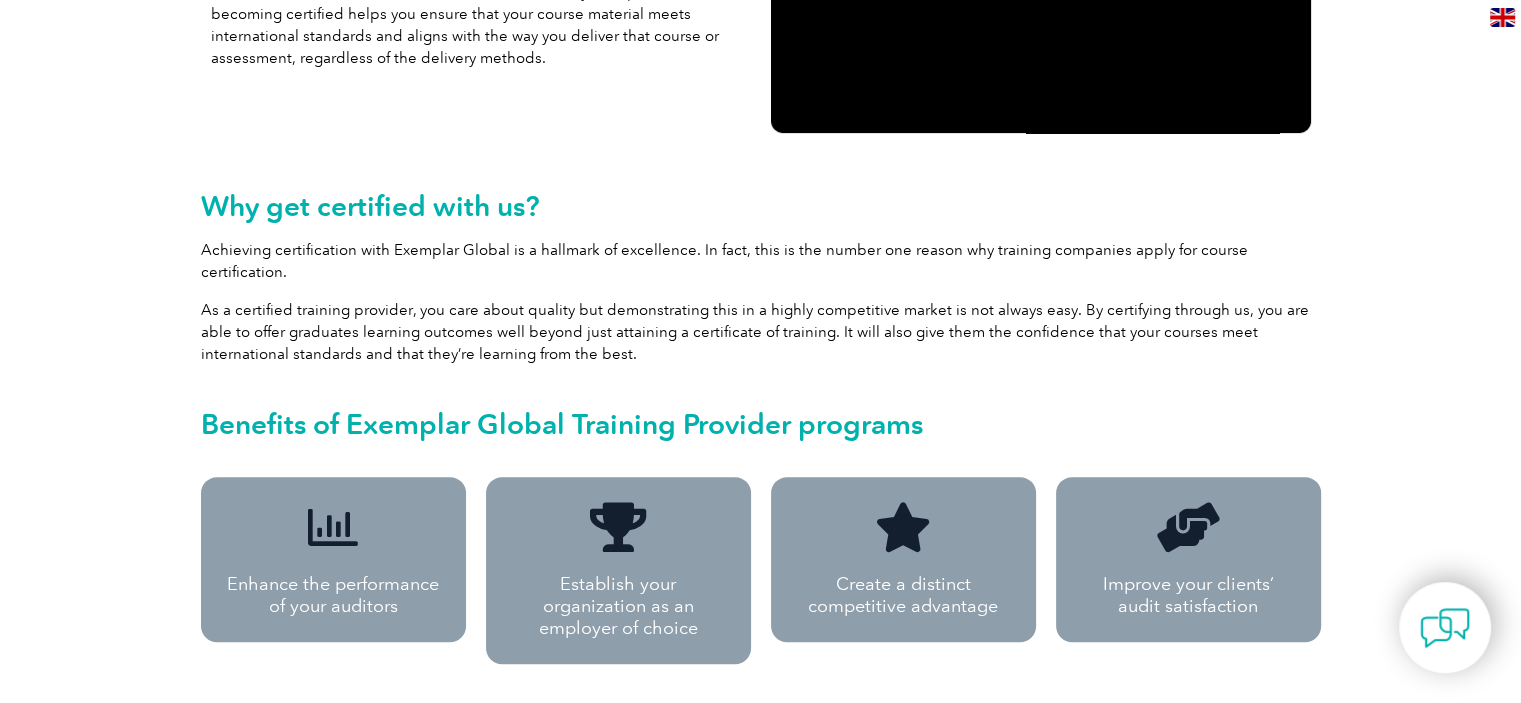 scroll, scrollTop: 0, scrollLeft: 0, axis: both 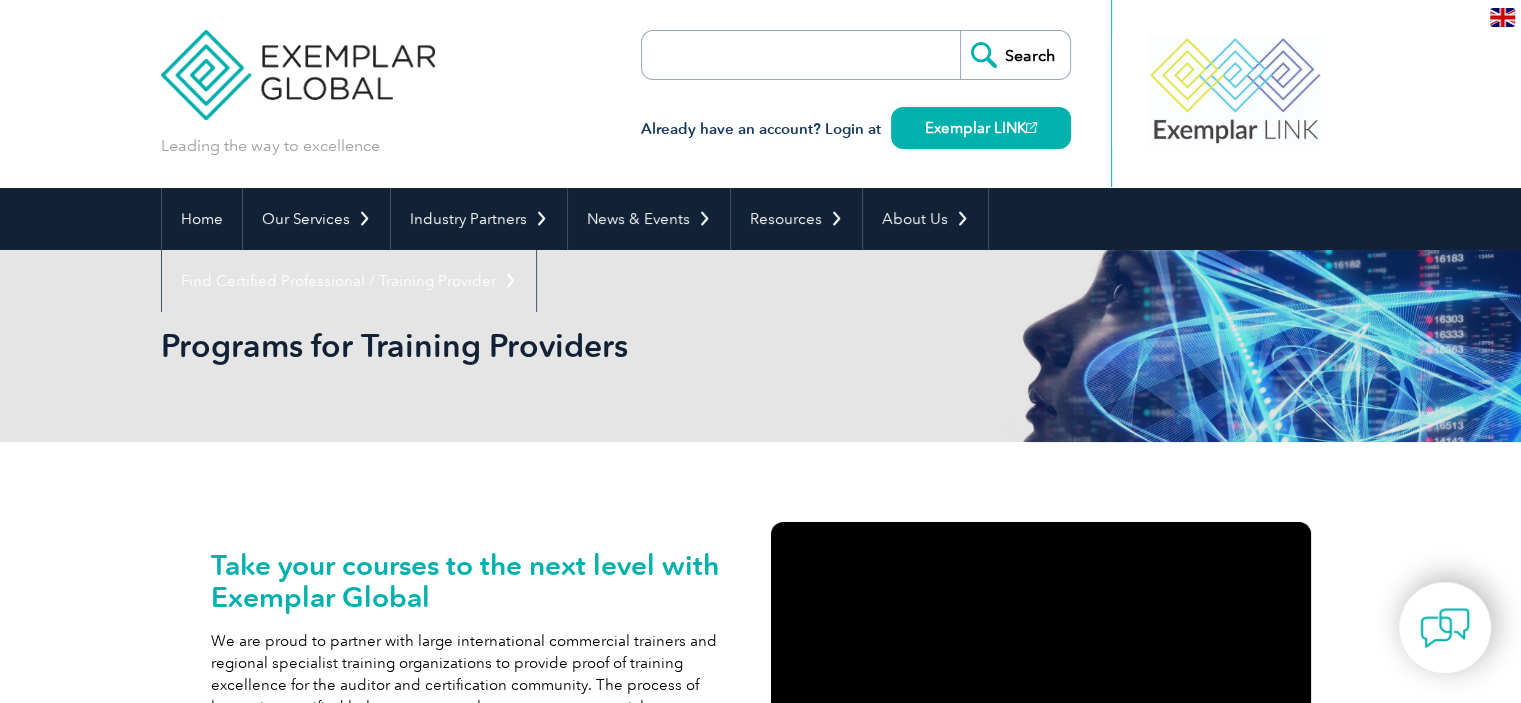 click at bounding box center [757, 55] 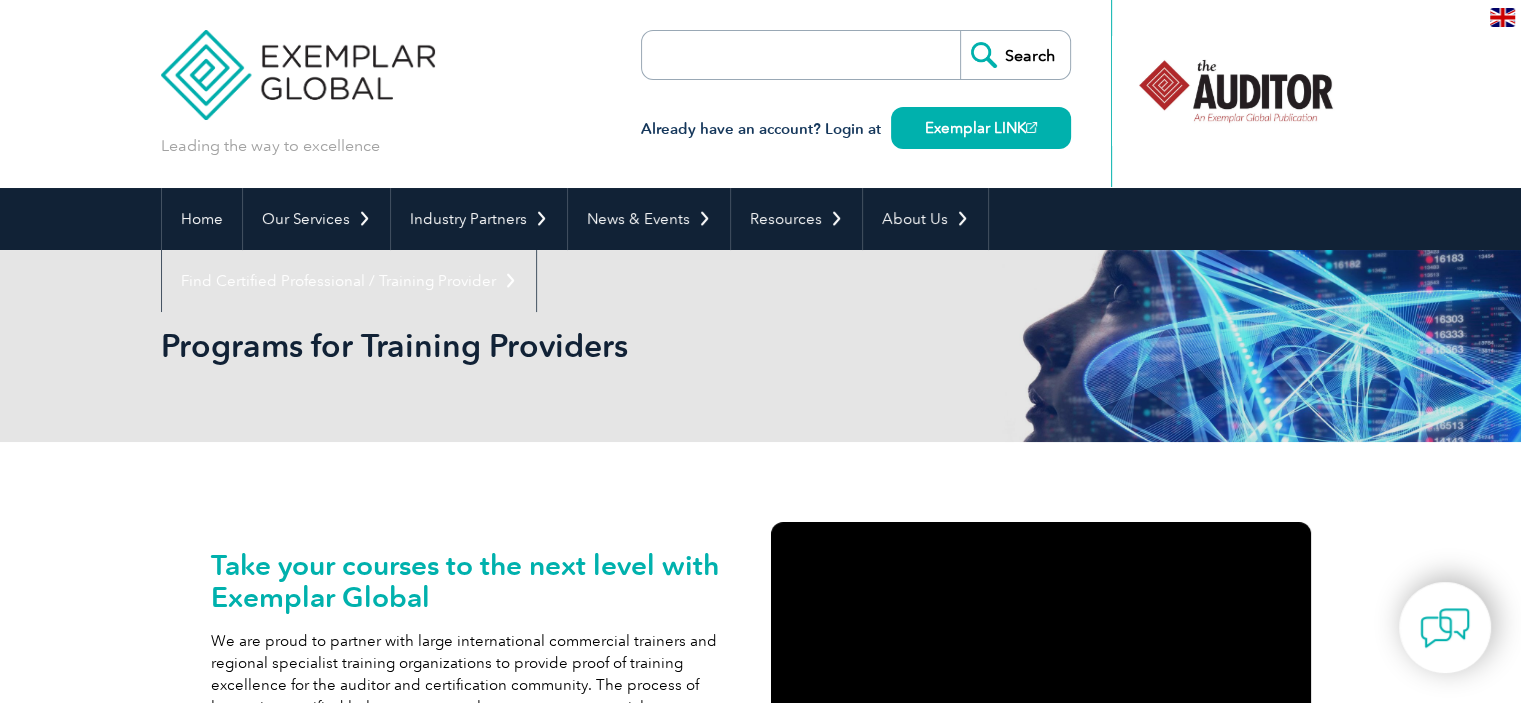 click at bounding box center [757, 55] 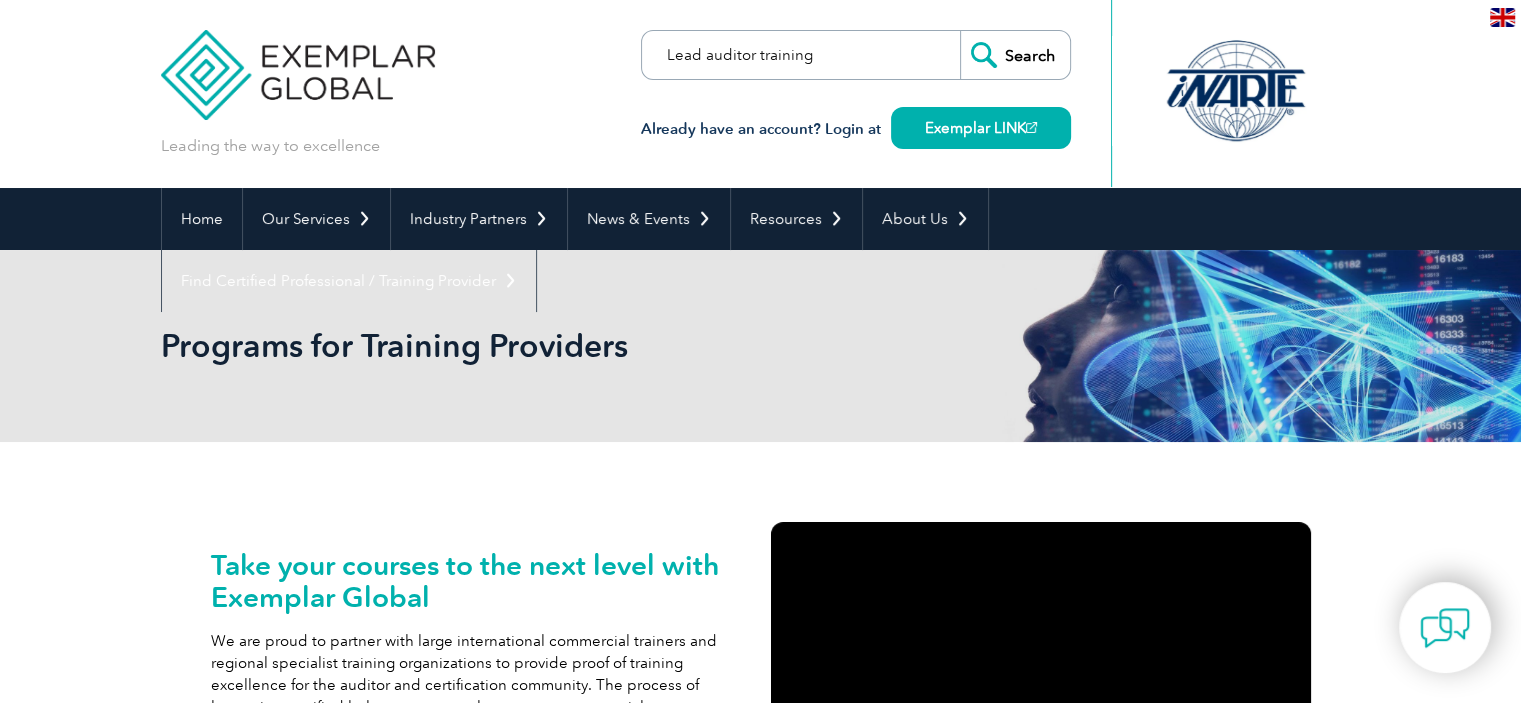 type on "Lead auditor training" 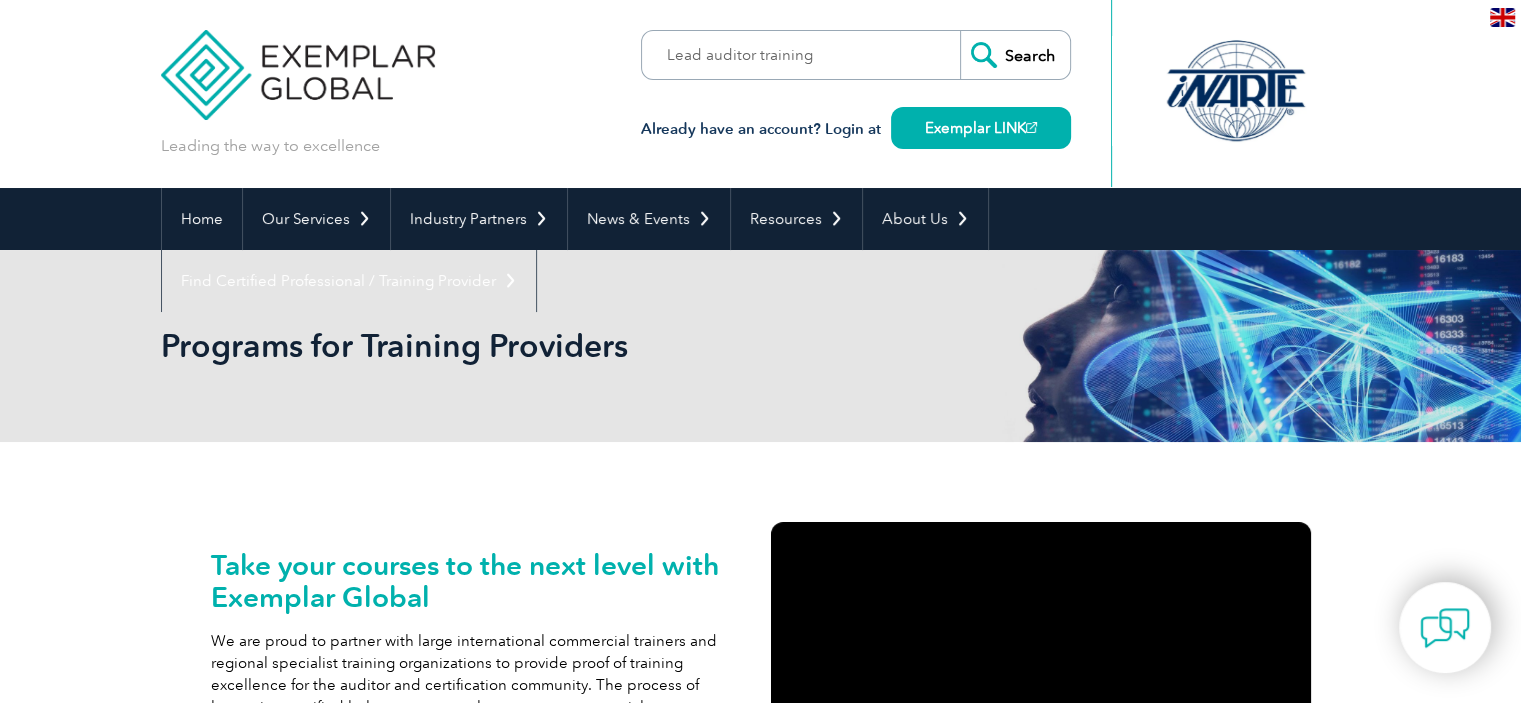 click on "Search" at bounding box center [1015, 55] 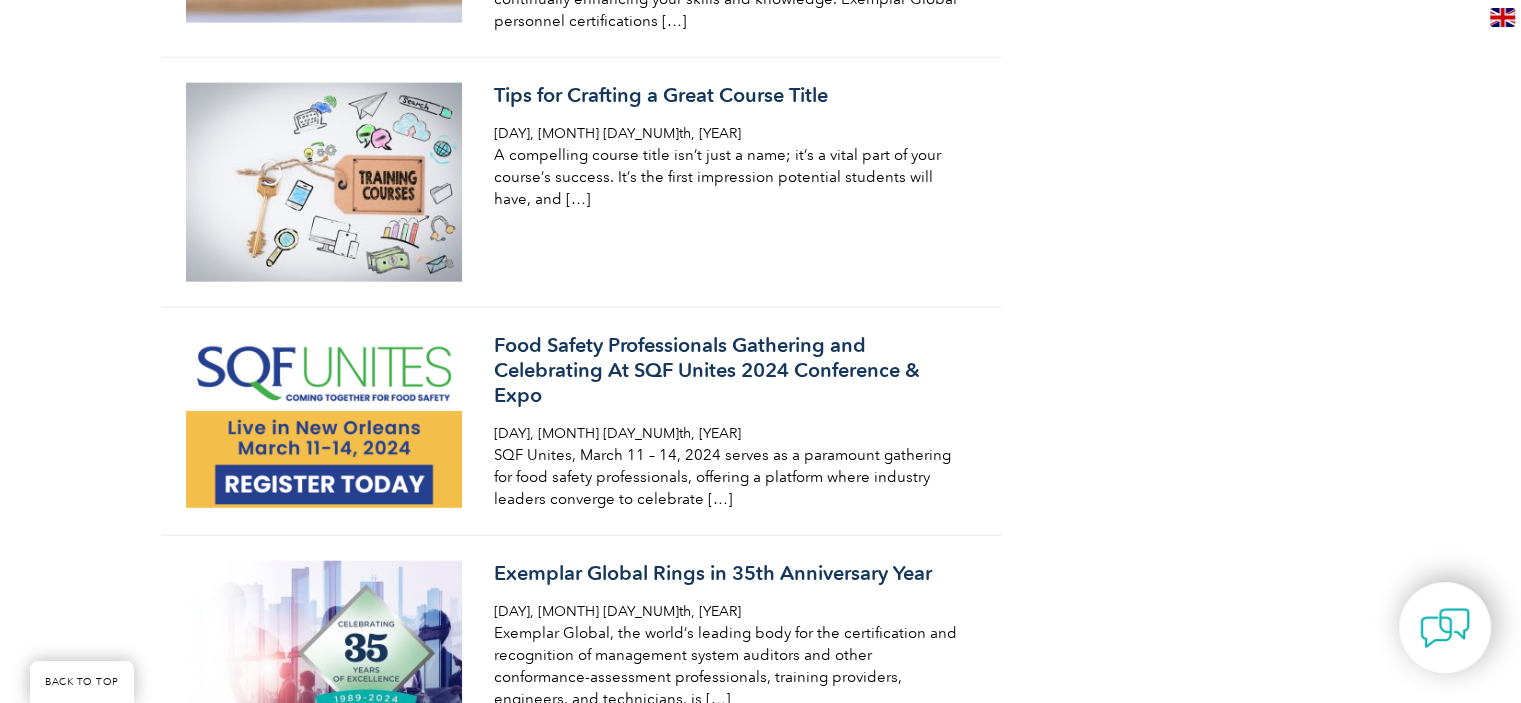 scroll, scrollTop: 4748, scrollLeft: 0, axis: vertical 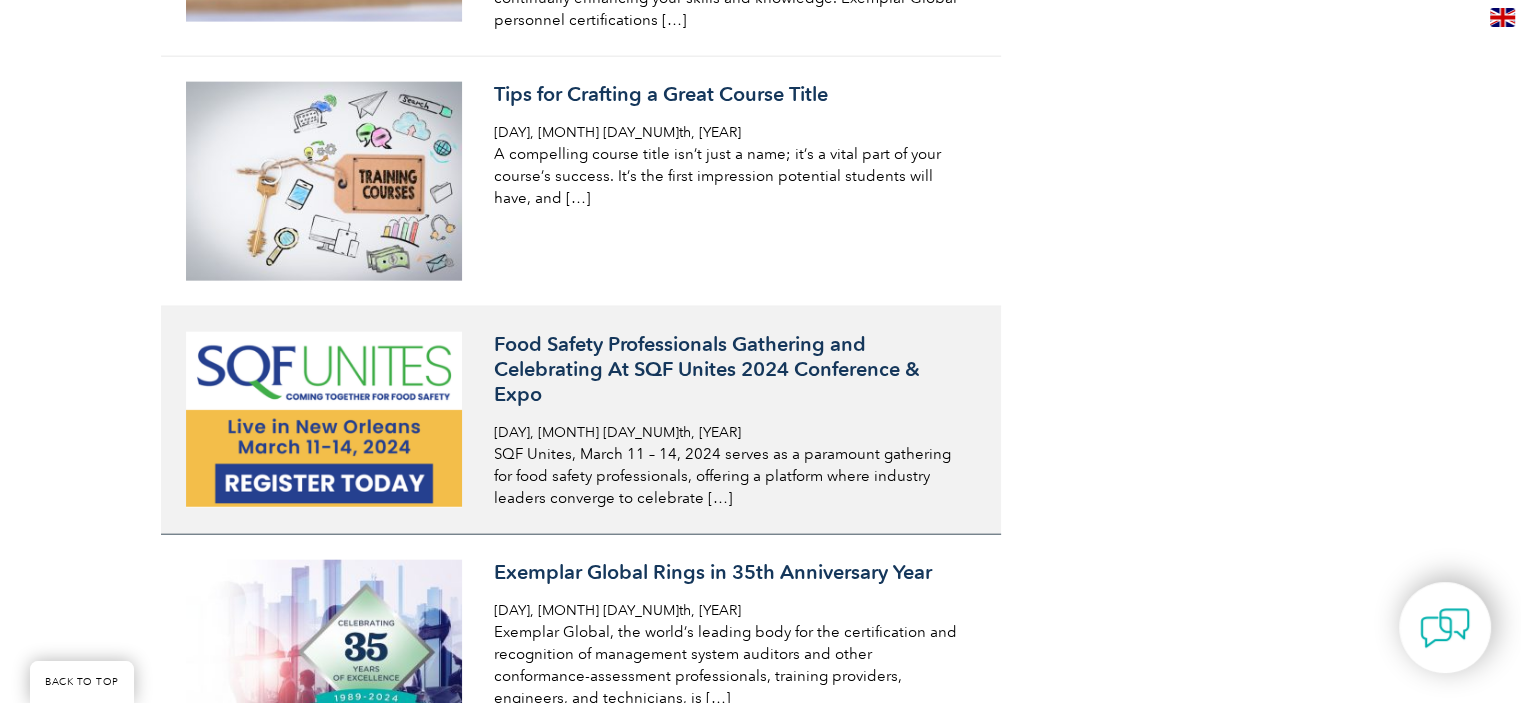 click on "Food Safety Professionals Gathering and Celebrating  At SQF Unites 2024 Conference & Expo" at bounding box center [731, 369] 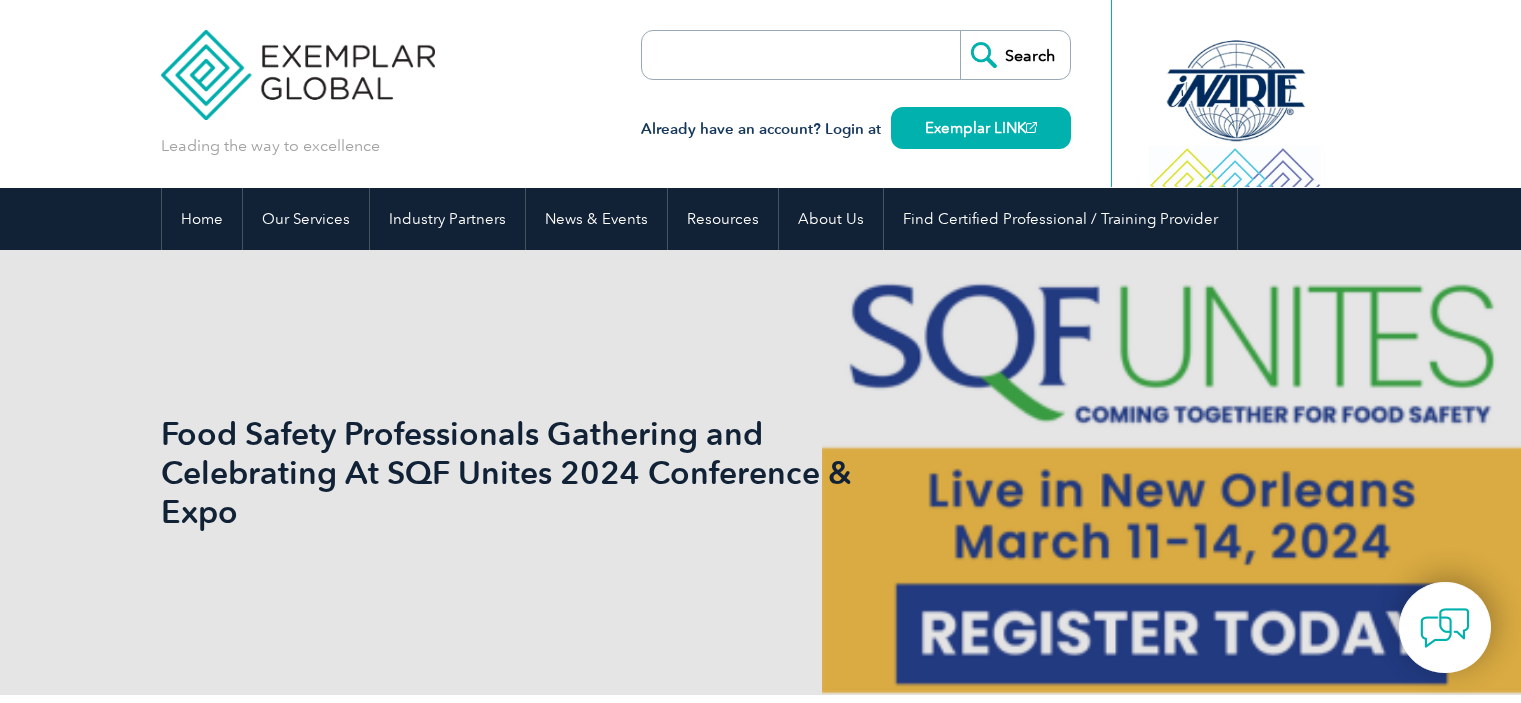 scroll, scrollTop: 0, scrollLeft: 0, axis: both 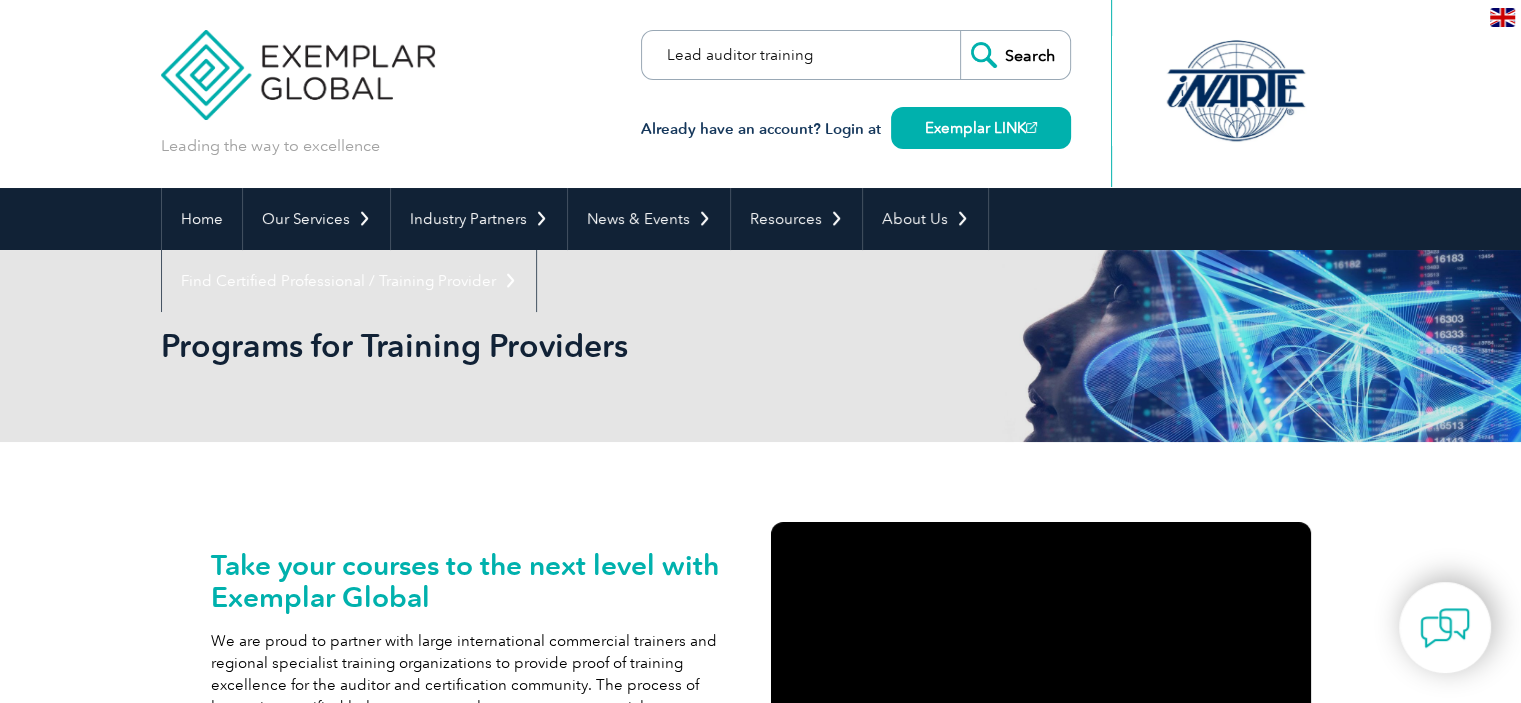 click on "Lead auditor training" at bounding box center [757, 55] 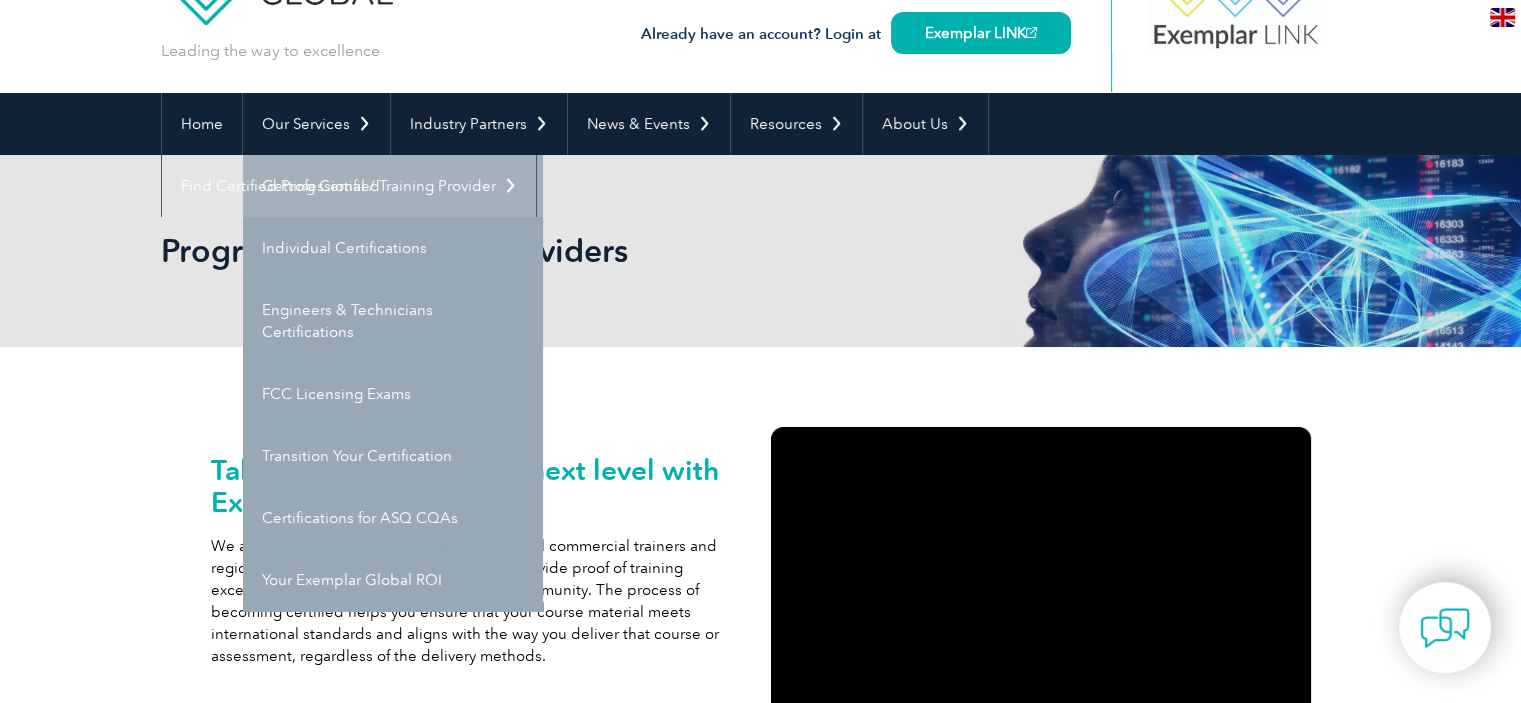 scroll, scrollTop: 96, scrollLeft: 0, axis: vertical 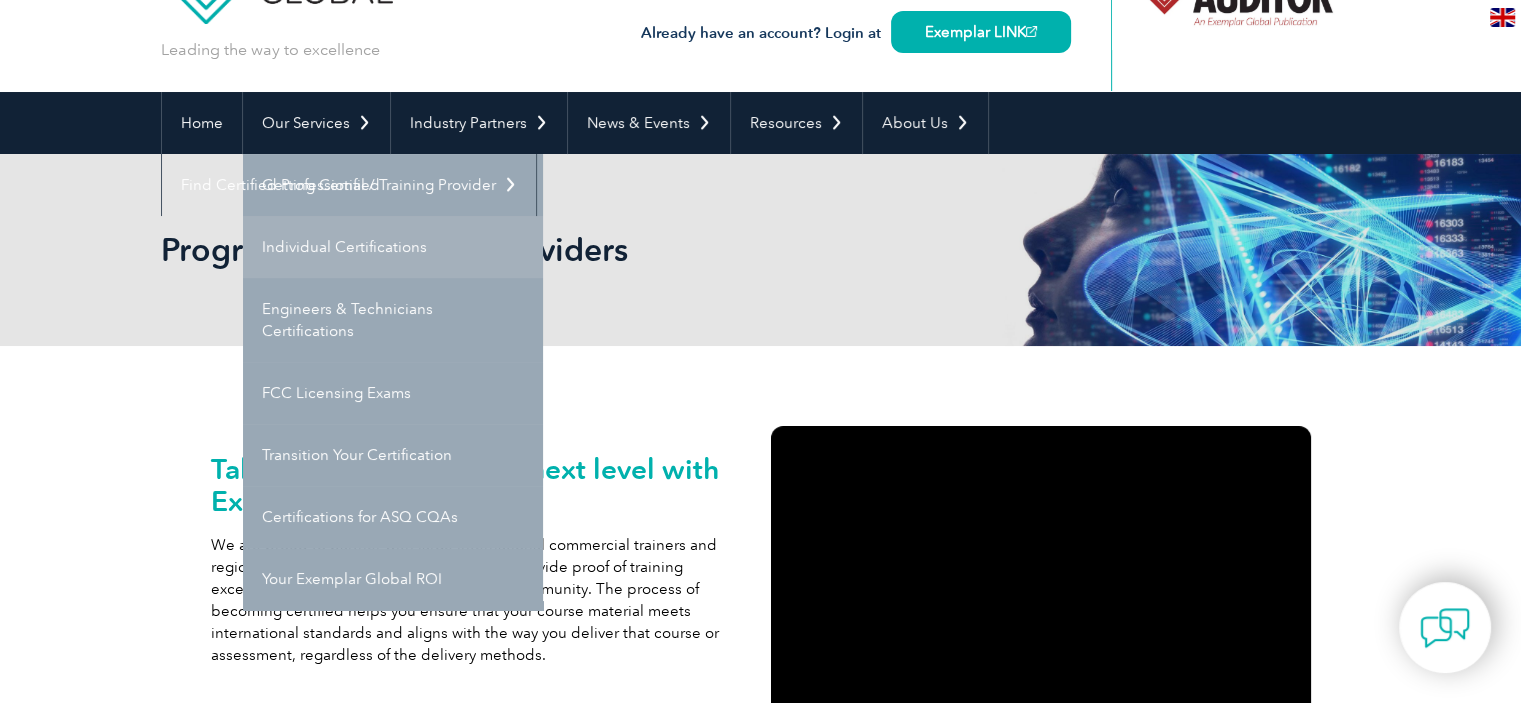 click on "Individual Certifications" at bounding box center (393, 247) 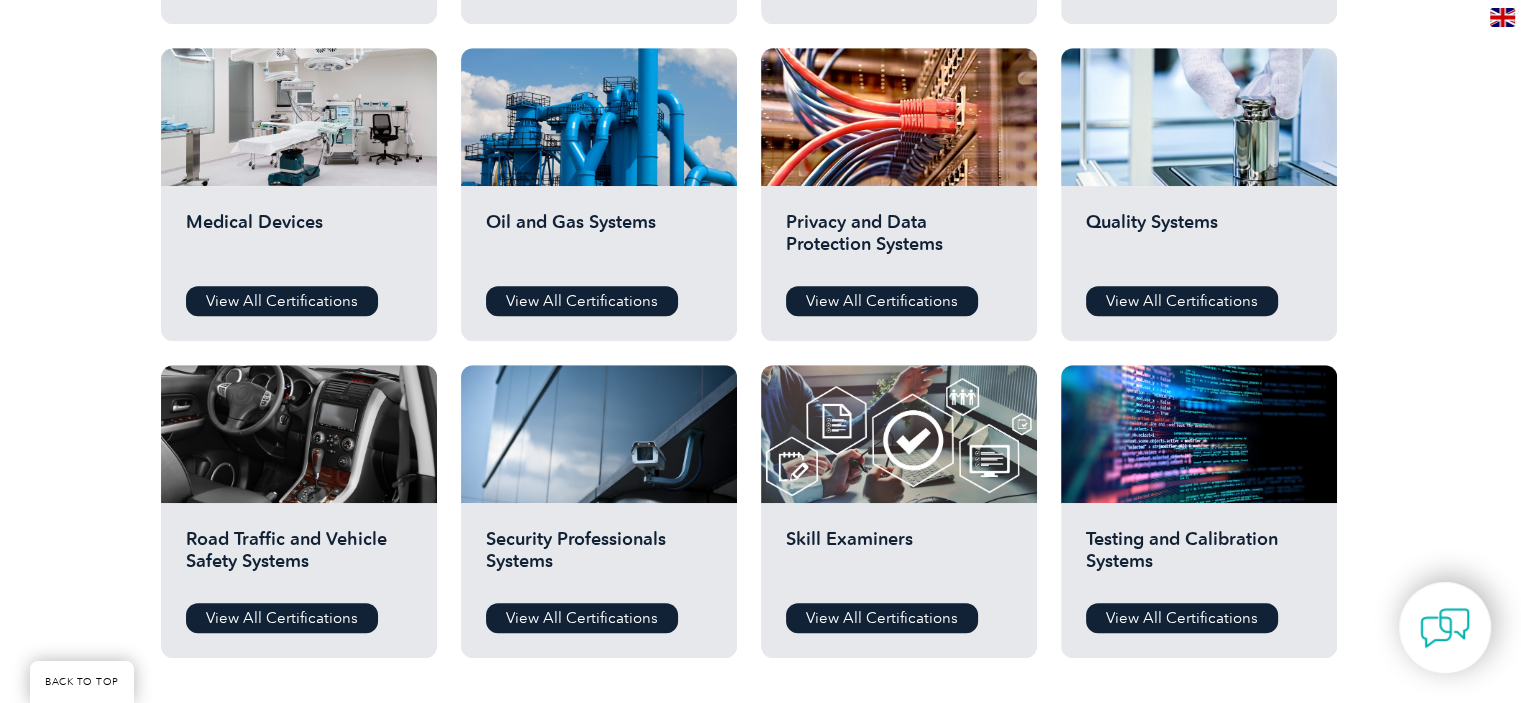 scroll, scrollTop: 1344, scrollLeft: 0, axis: vertical 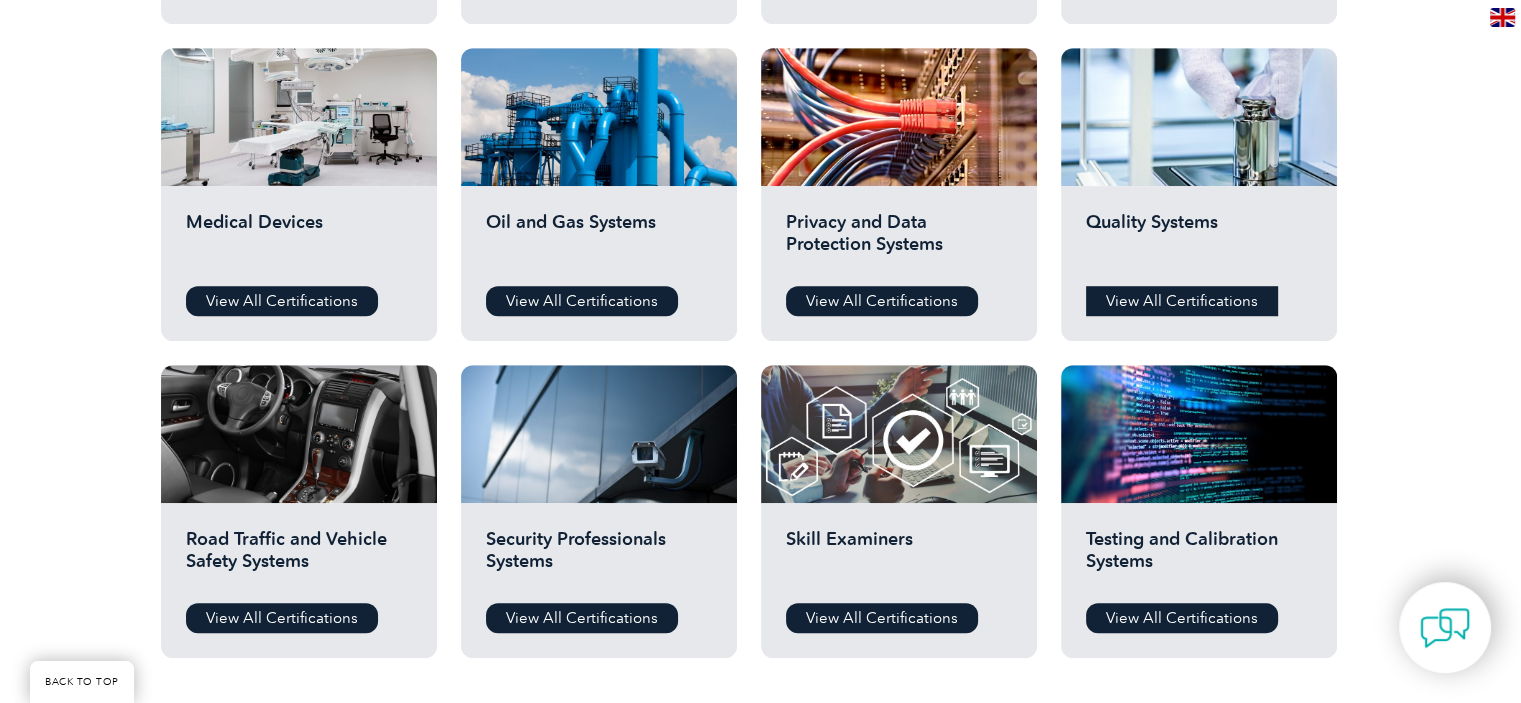 click on "View All Certifications" at bounding box center [1182, 301] 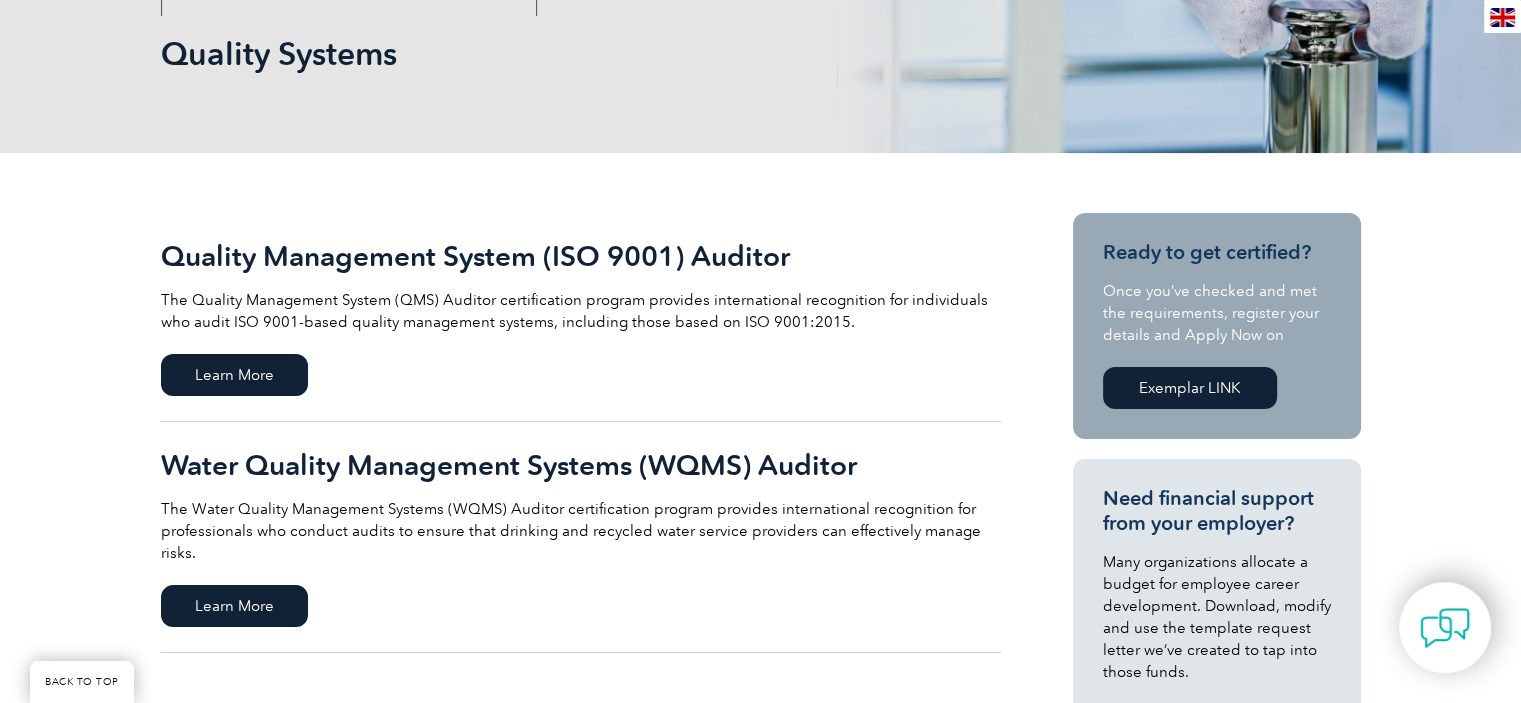 scroll, scrollTop: 292, scrollLeft: 0, axis: vertical 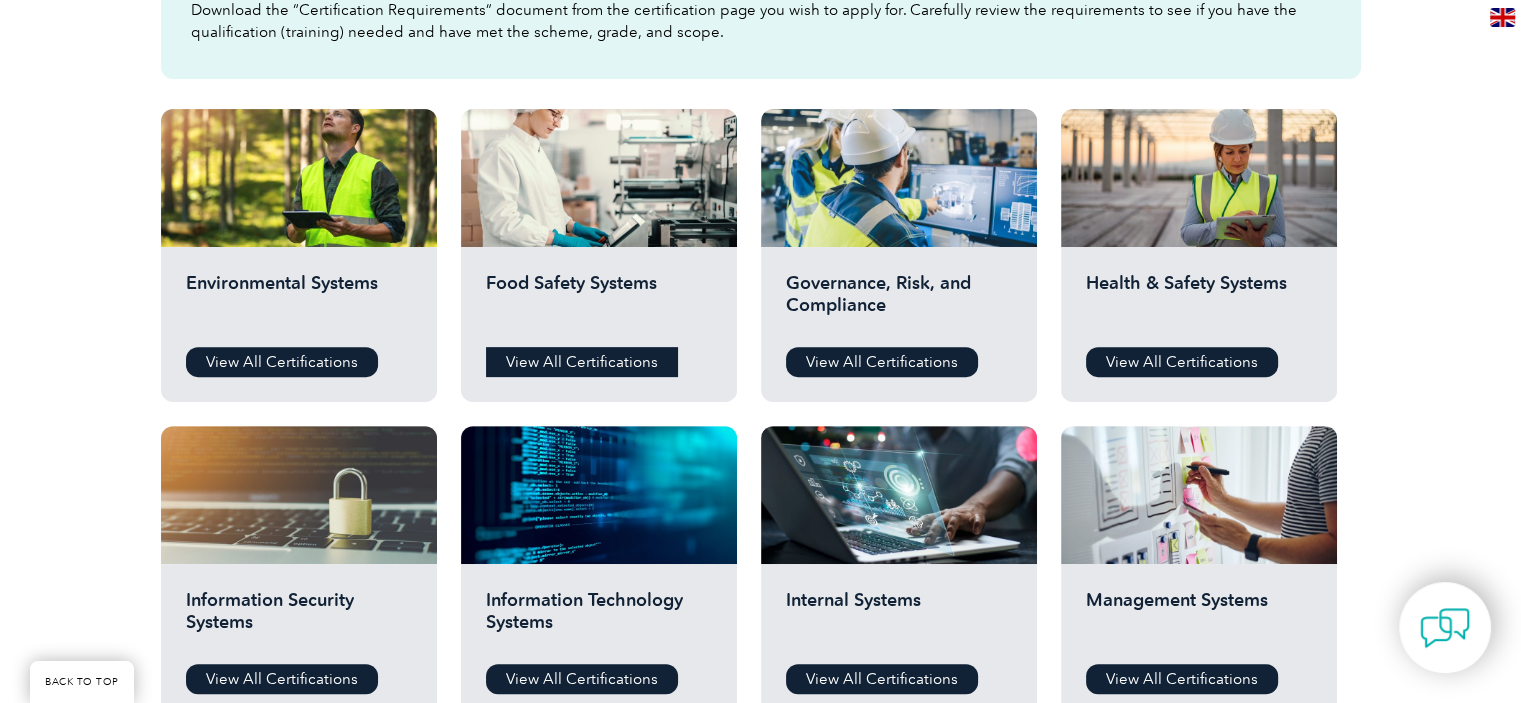 click on "View All Certifications" at bounding box center (582, 362) 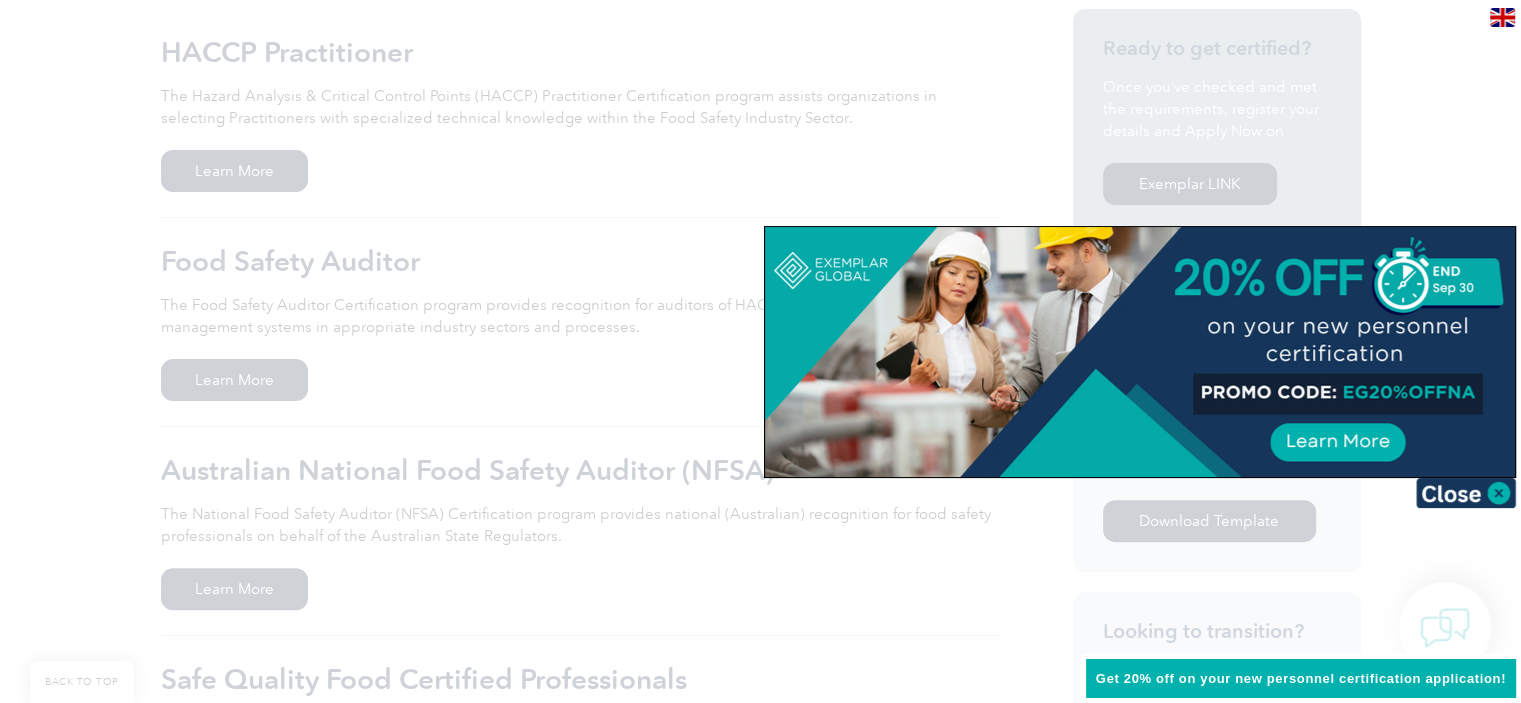 scroll, scrollTop: 504, scrollLeft: 0, axis: vertical 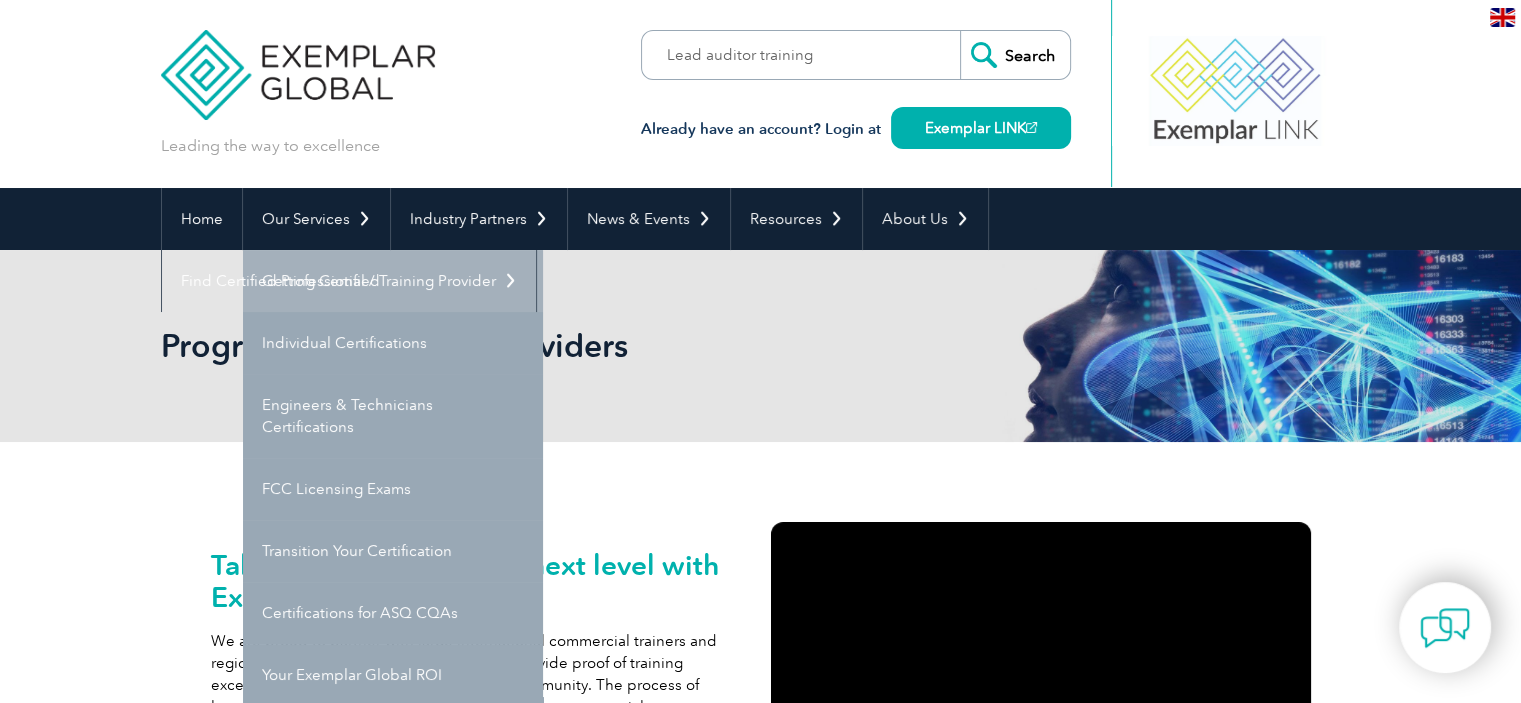 click on "Getting Certified" at bounding box center (393, 281) 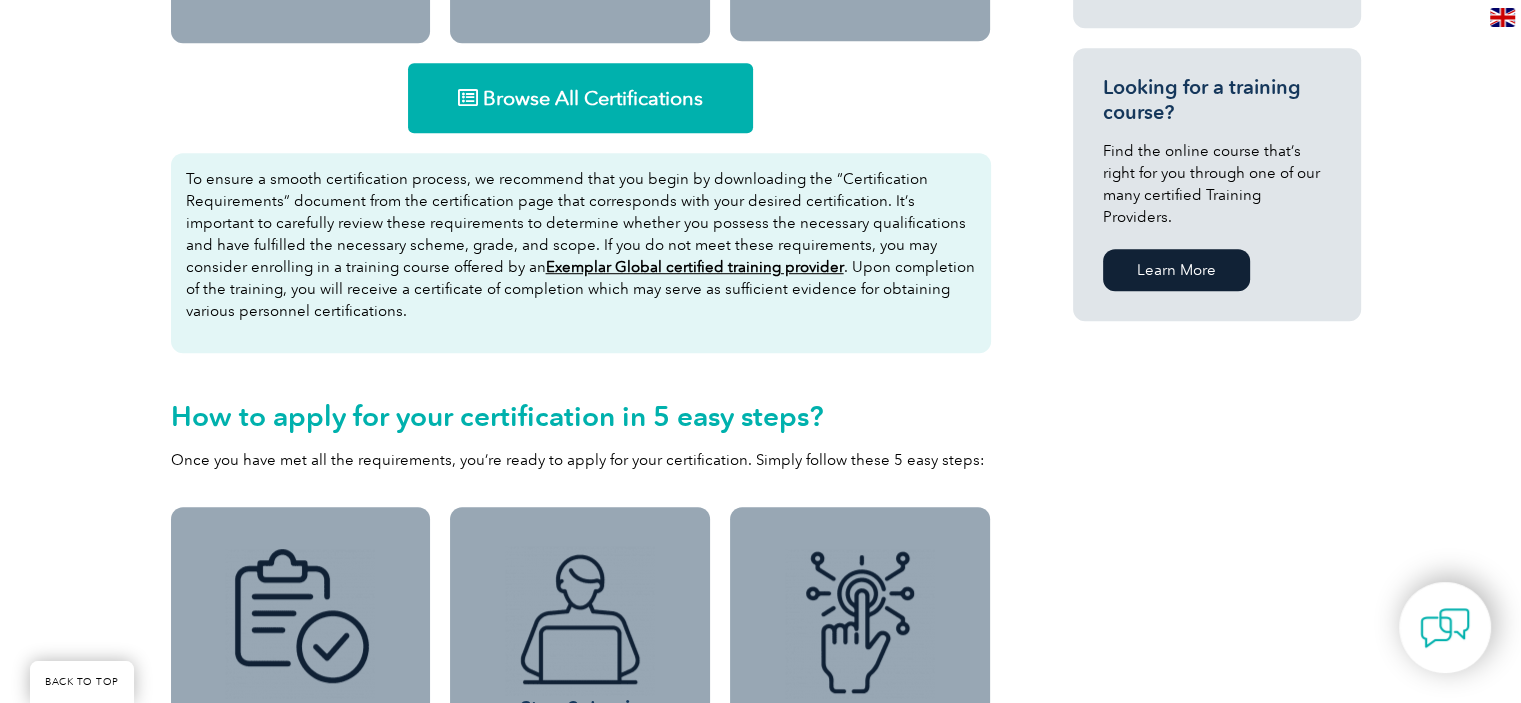scroll, scrollTop: 1324, scrollLeft: 0, axis: vertical 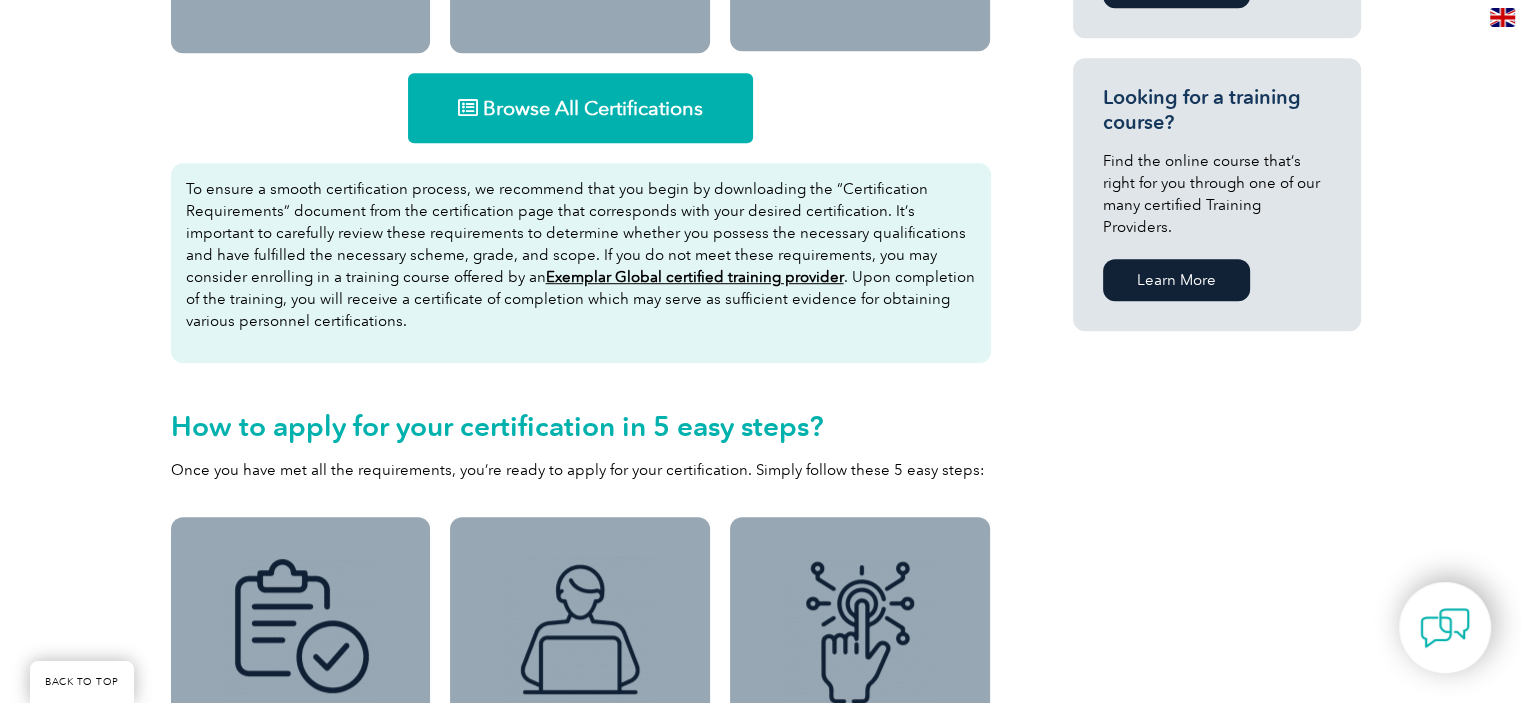 click on "Browse All Certifications" at bounding box center (580, 108) 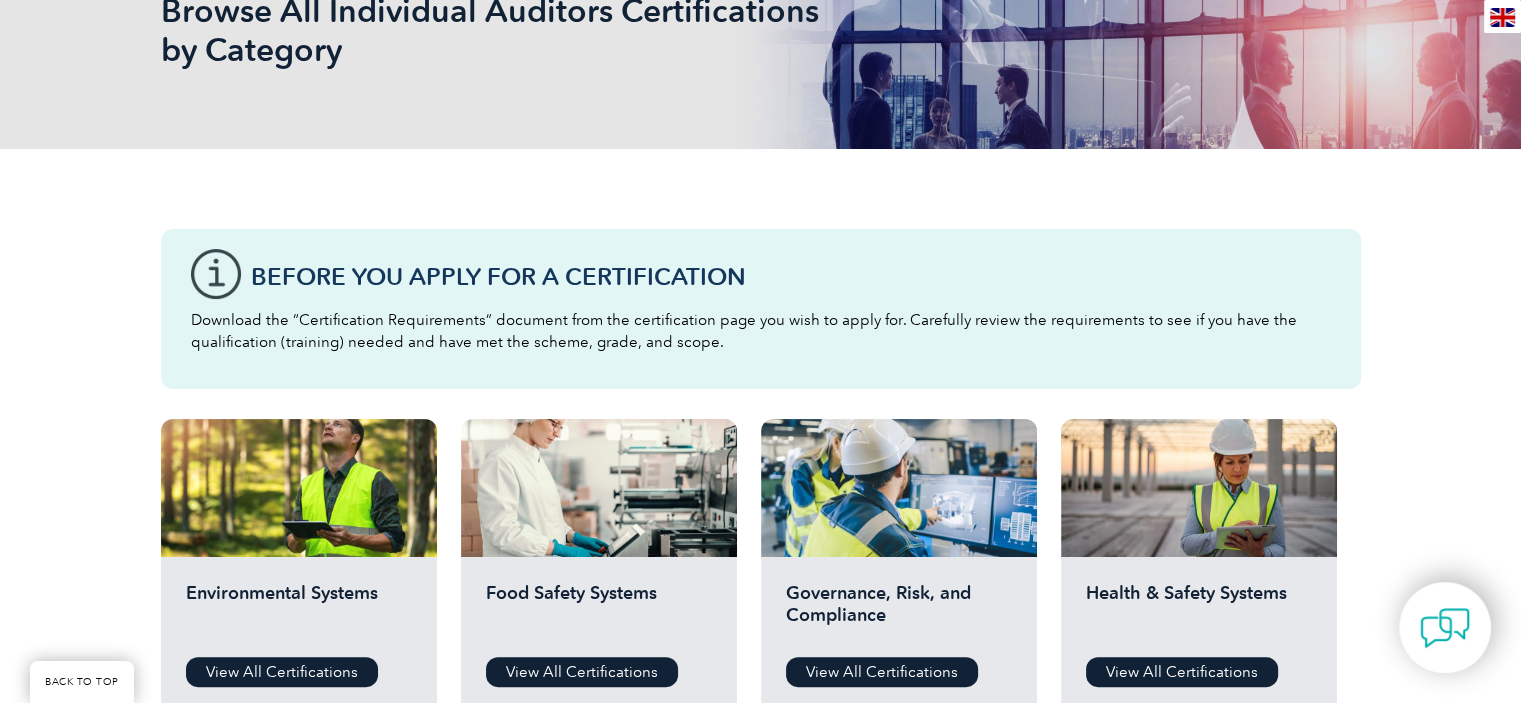 scroll, scrollTop: 0, scrollLeft: 0, axis: both 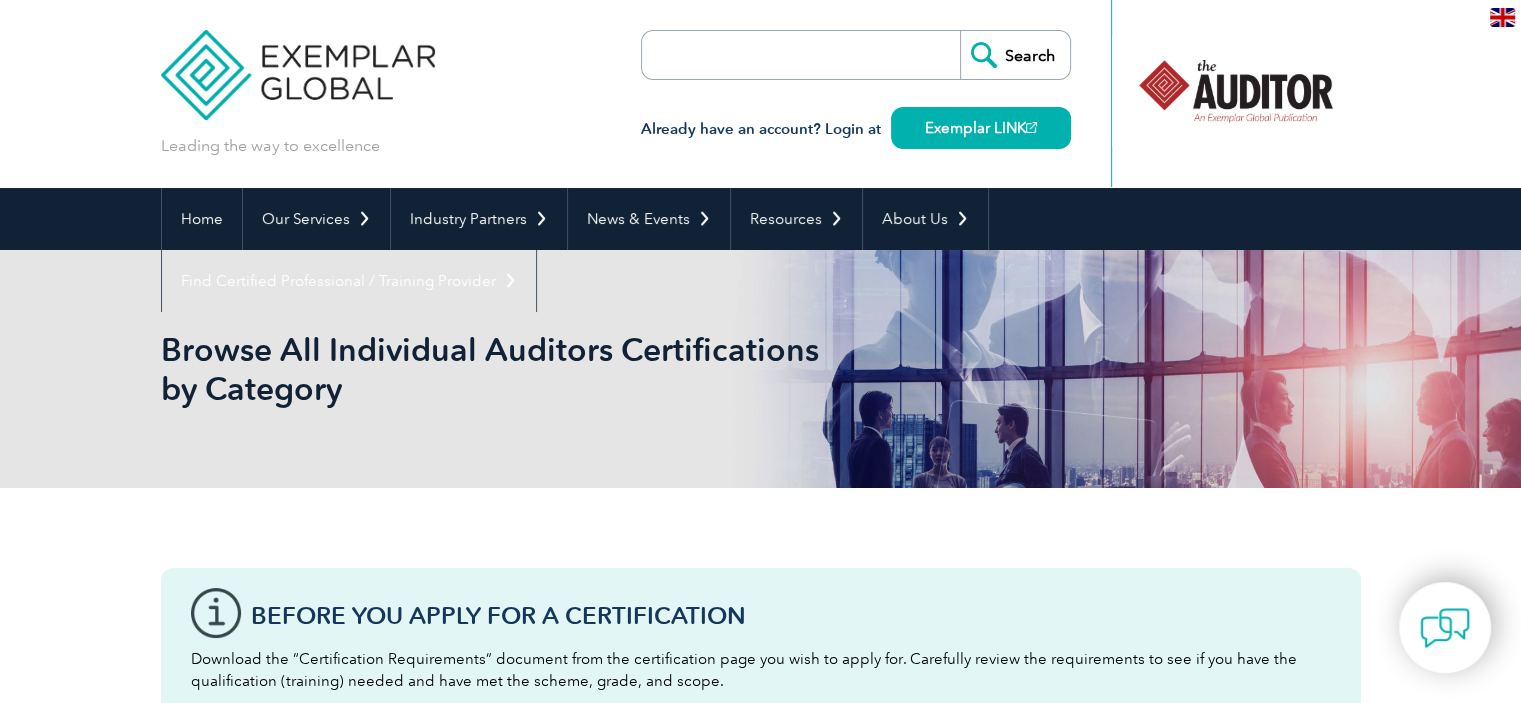 click at bounding box center [757, 55] 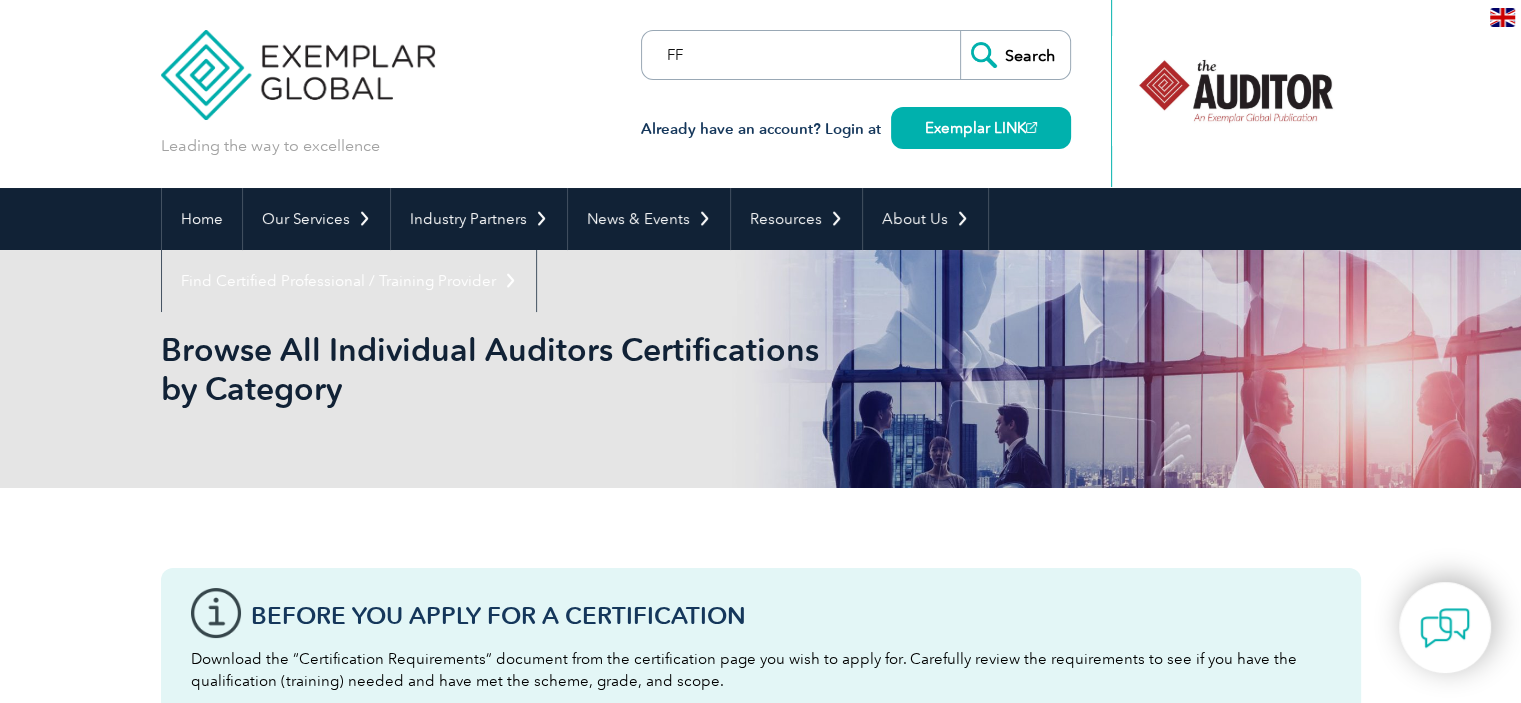 type on "F" 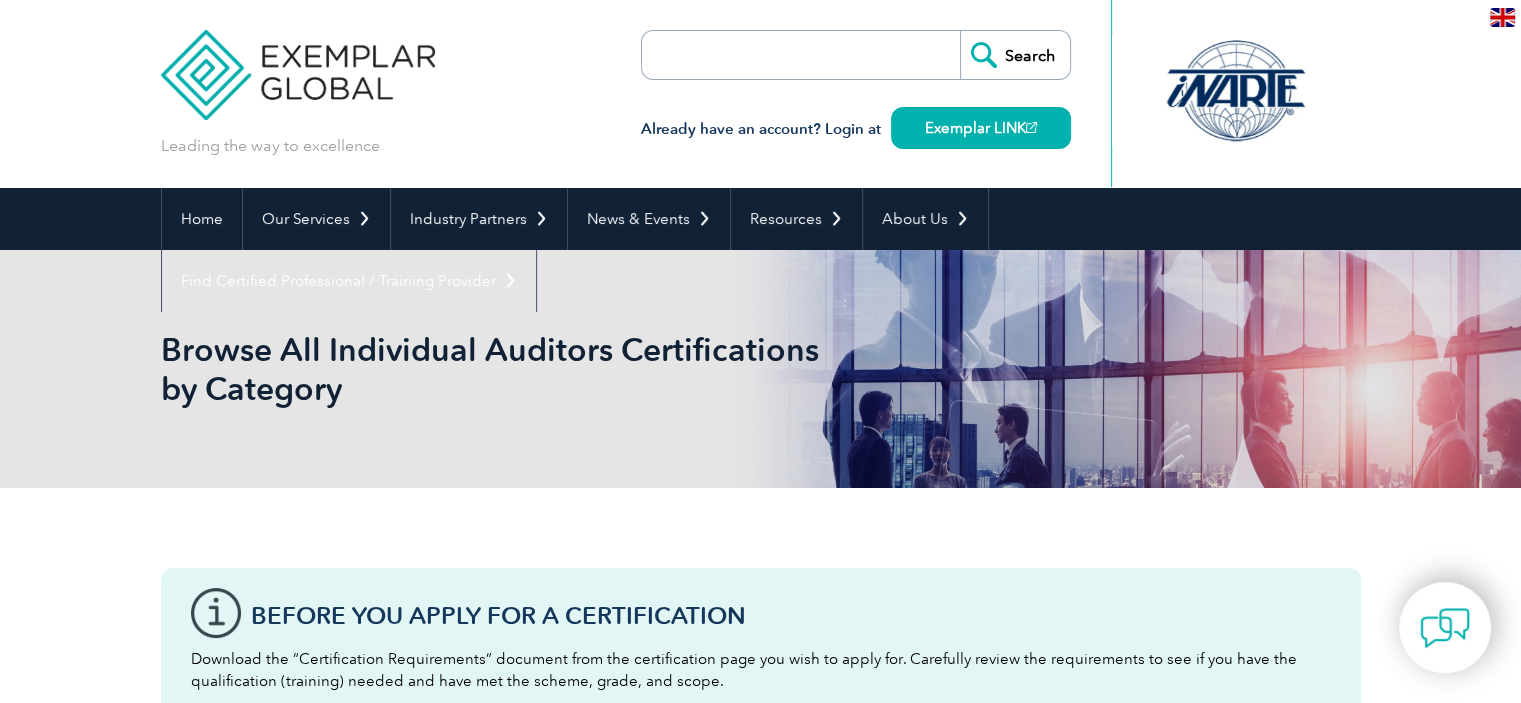 click at bounding box center [757, 55] 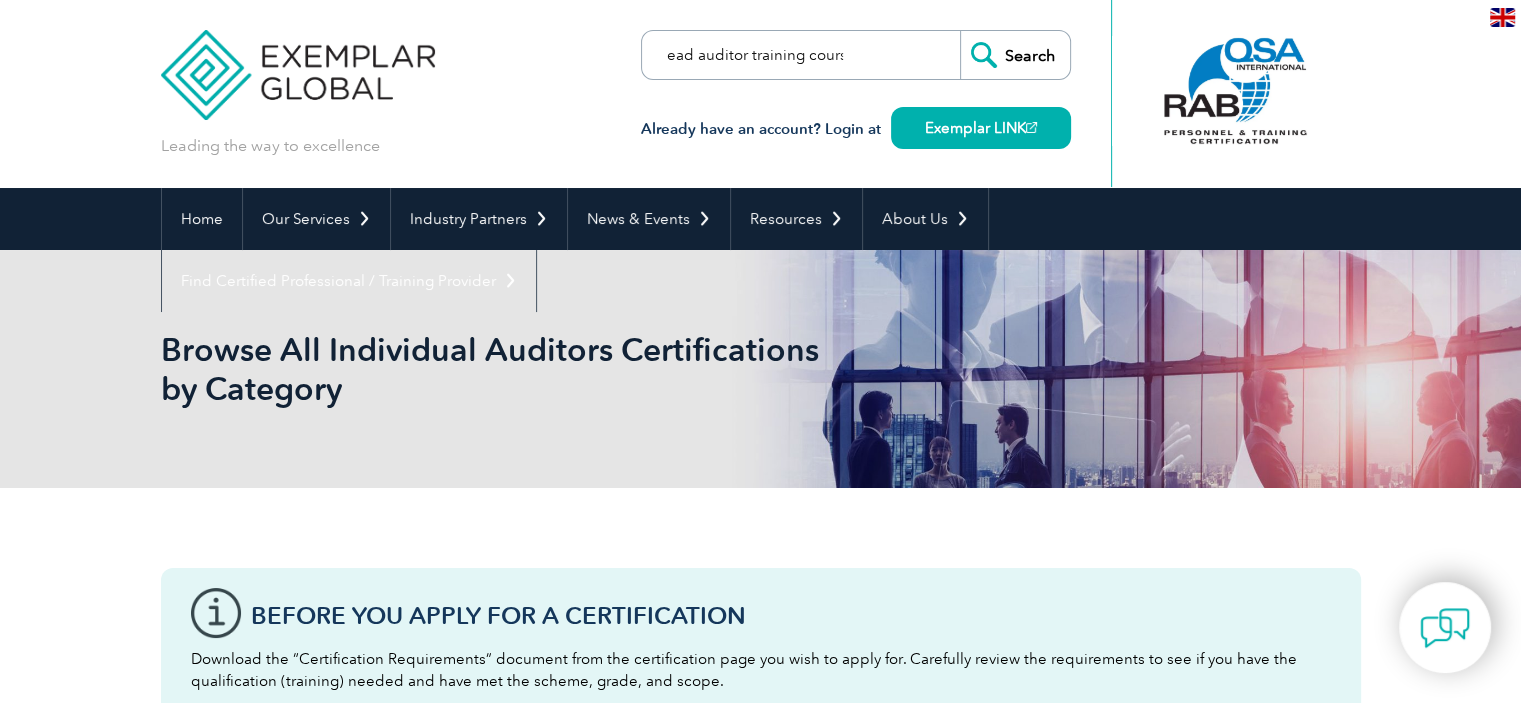 scroll, scrollTop: 0, scrollLeft: 16, axis: horizontal 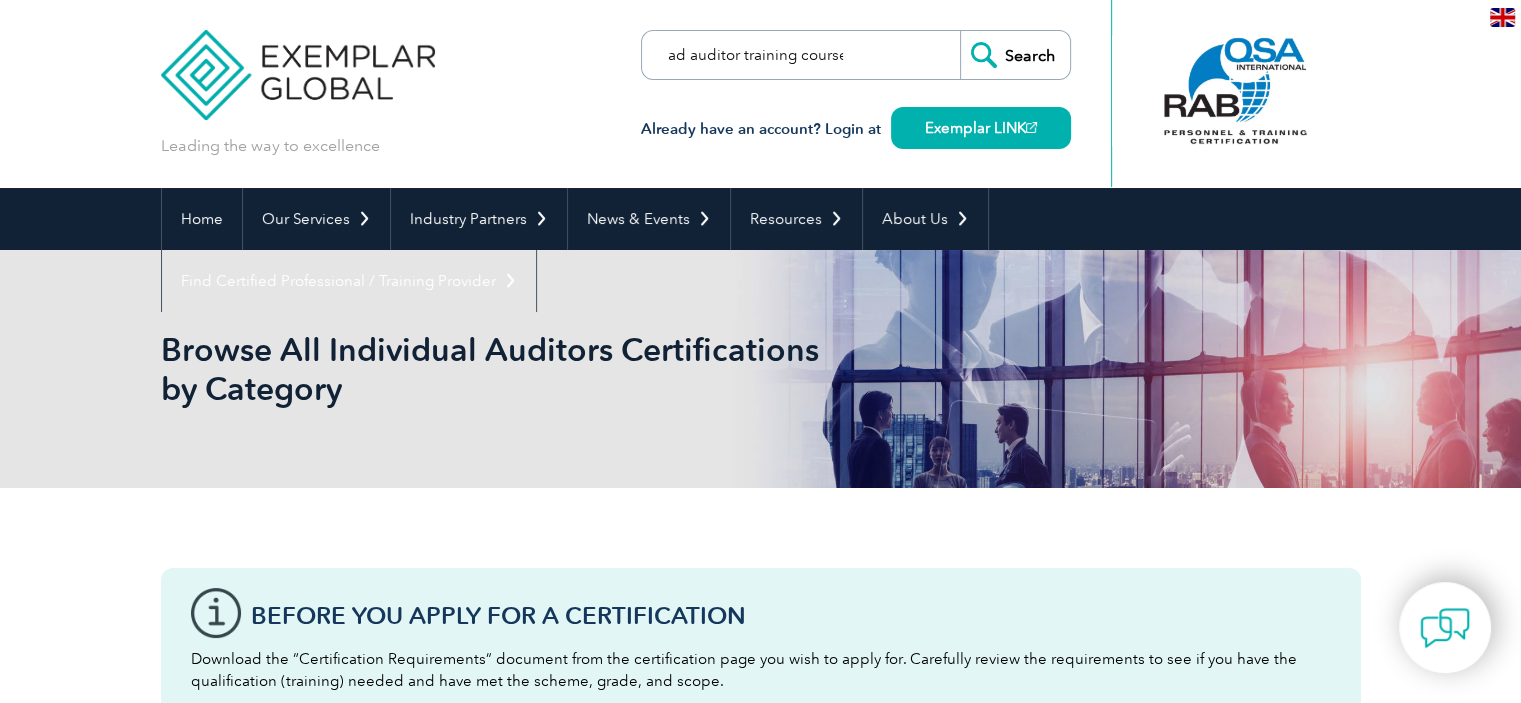 type on "Lead auditor training course" 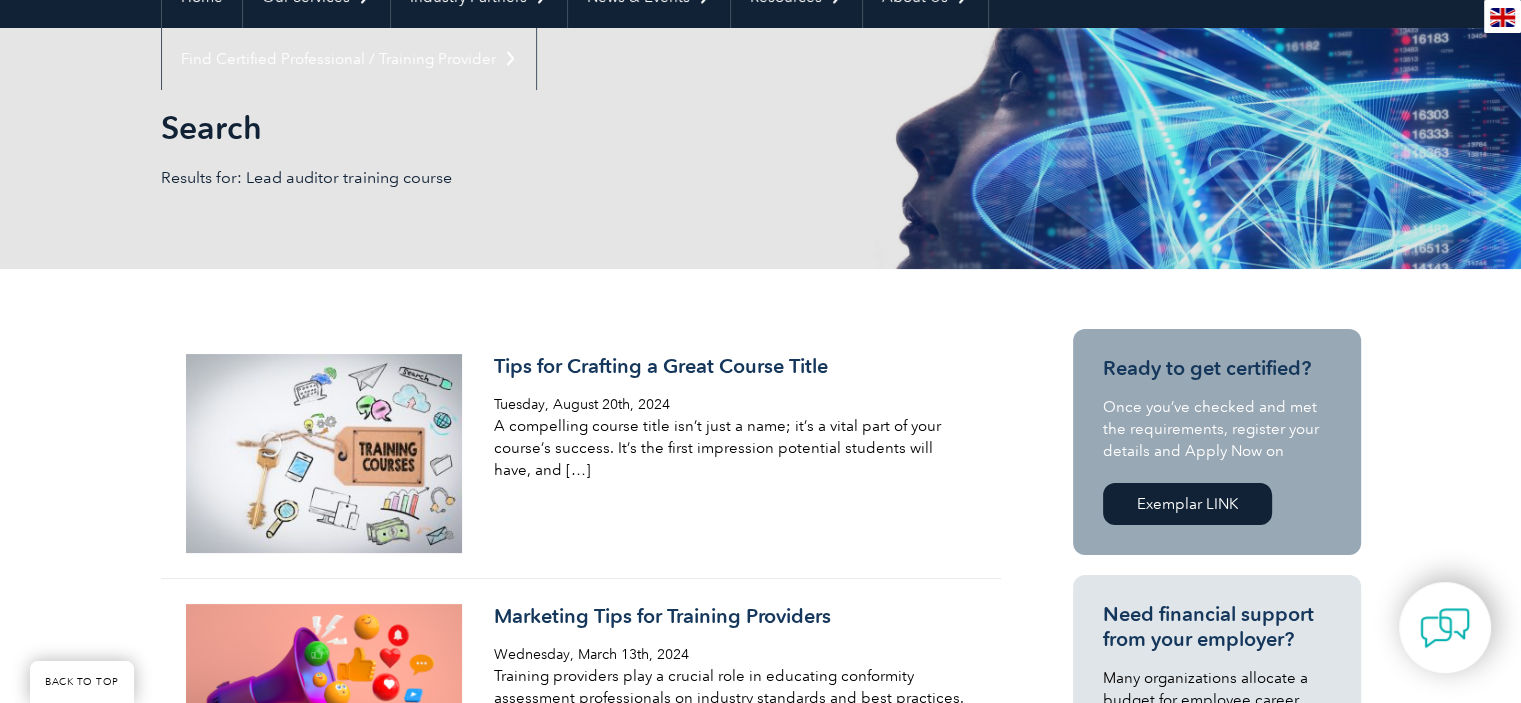 scroll, scrollTop: 0, scrollLeft: 0, axis: both 